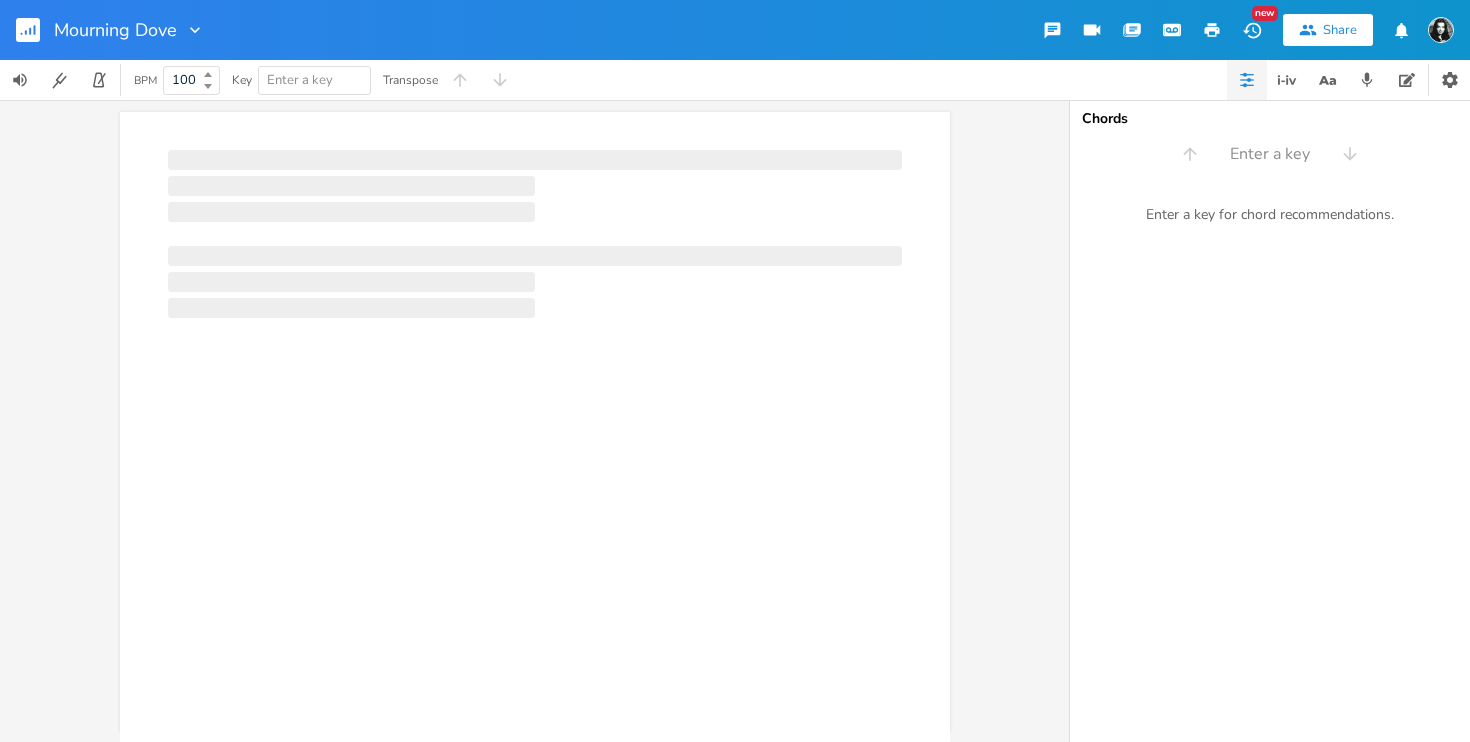 scroll, scrollTop: 0, scrollLeft: 0, axis: both 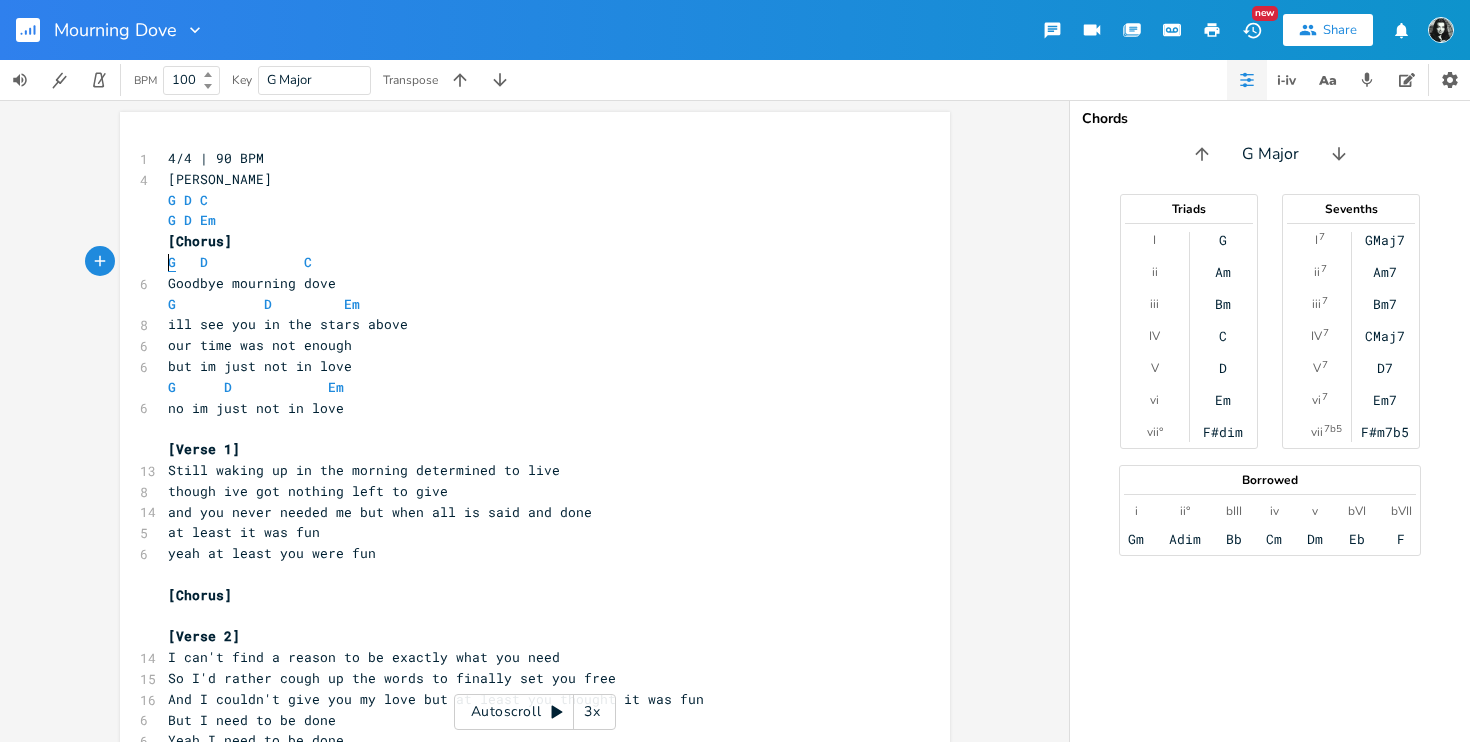 click on "G" at bounding box center (172, 262) 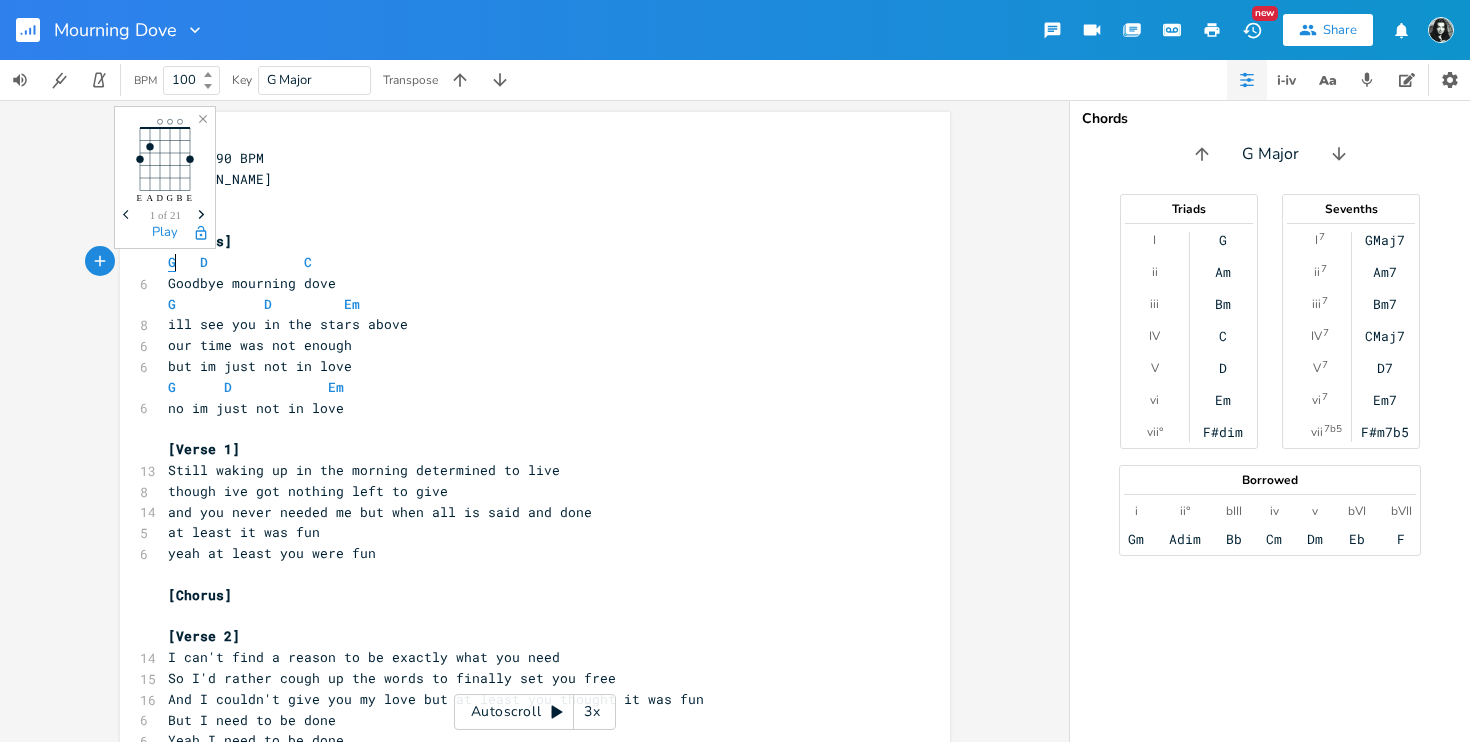 click on "G" at bounding box center [172, 262] 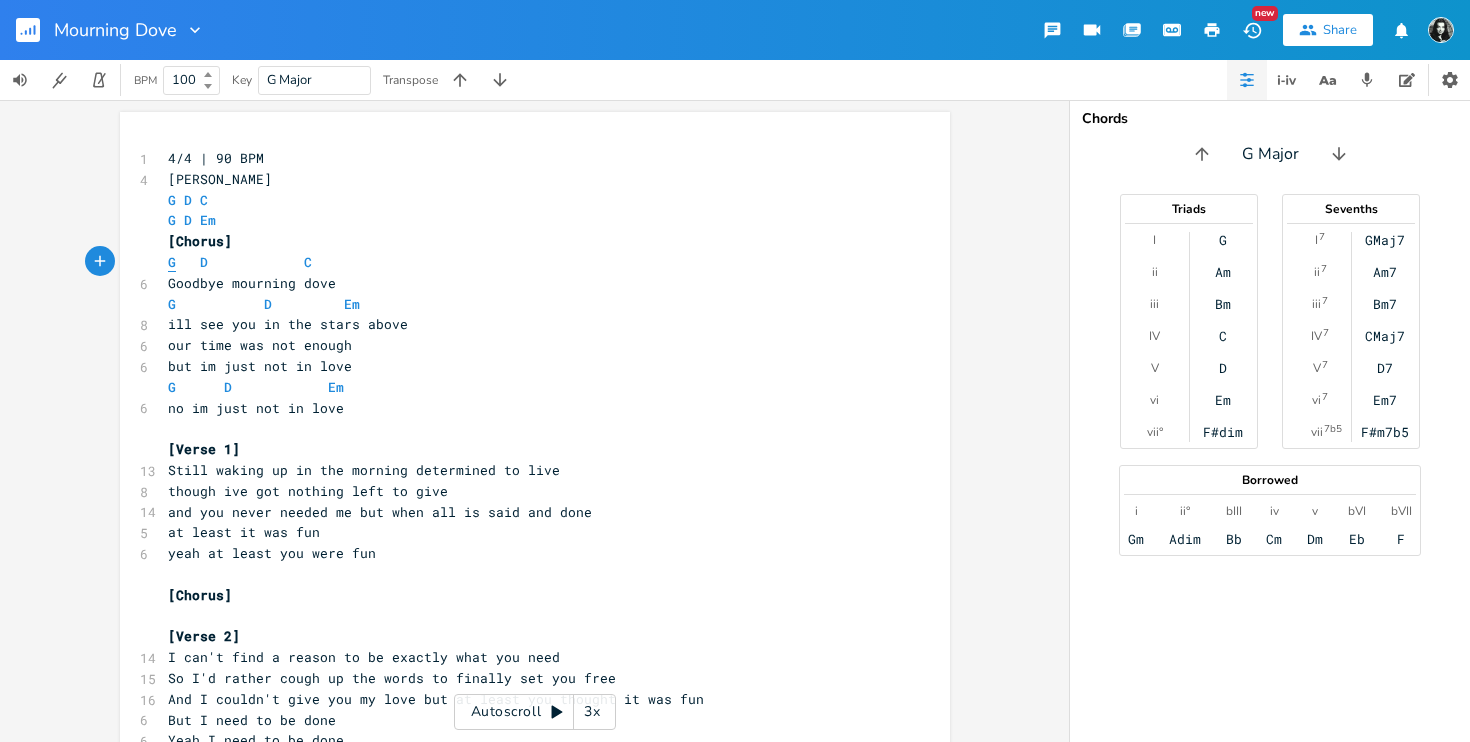 click on "G" at bounding box center (172, 262) 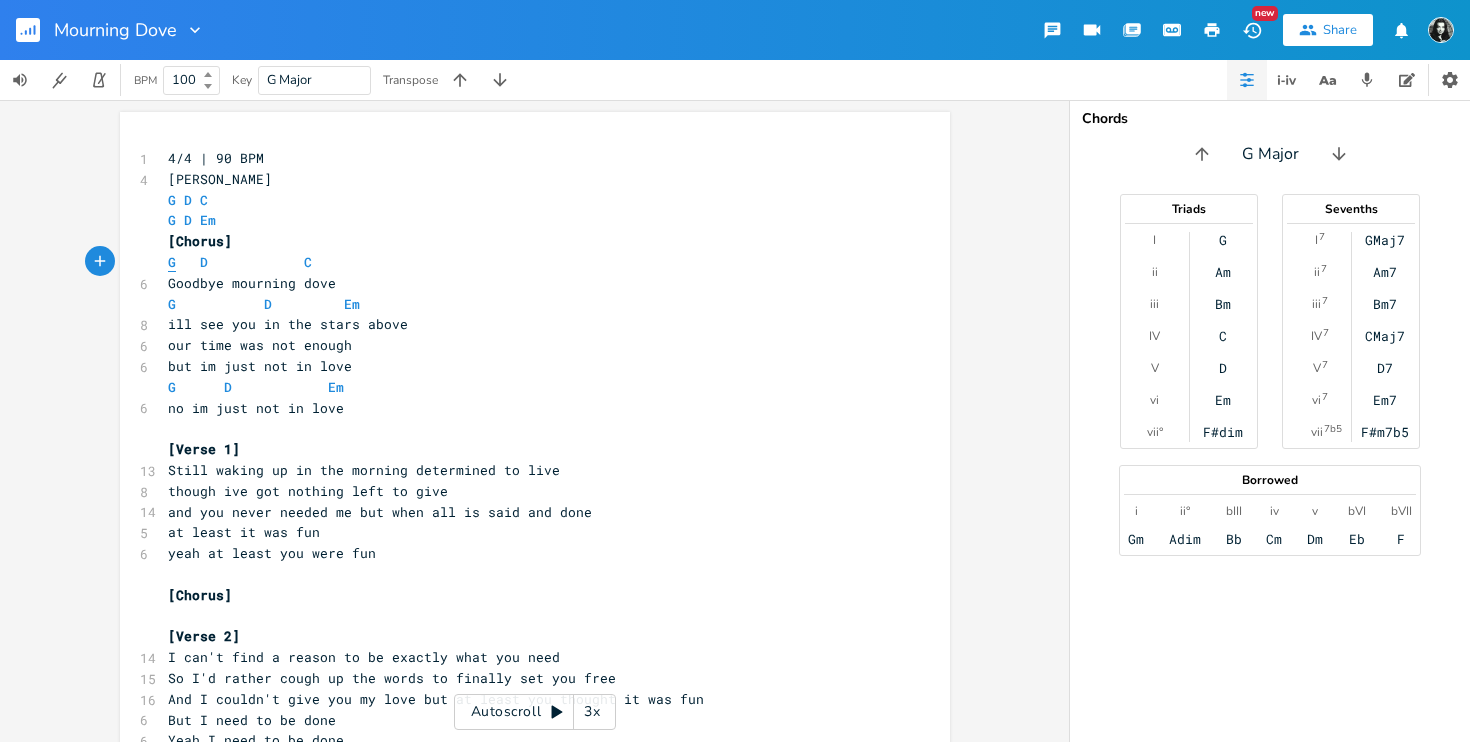 click on "G" at bounding box center (172, 262) 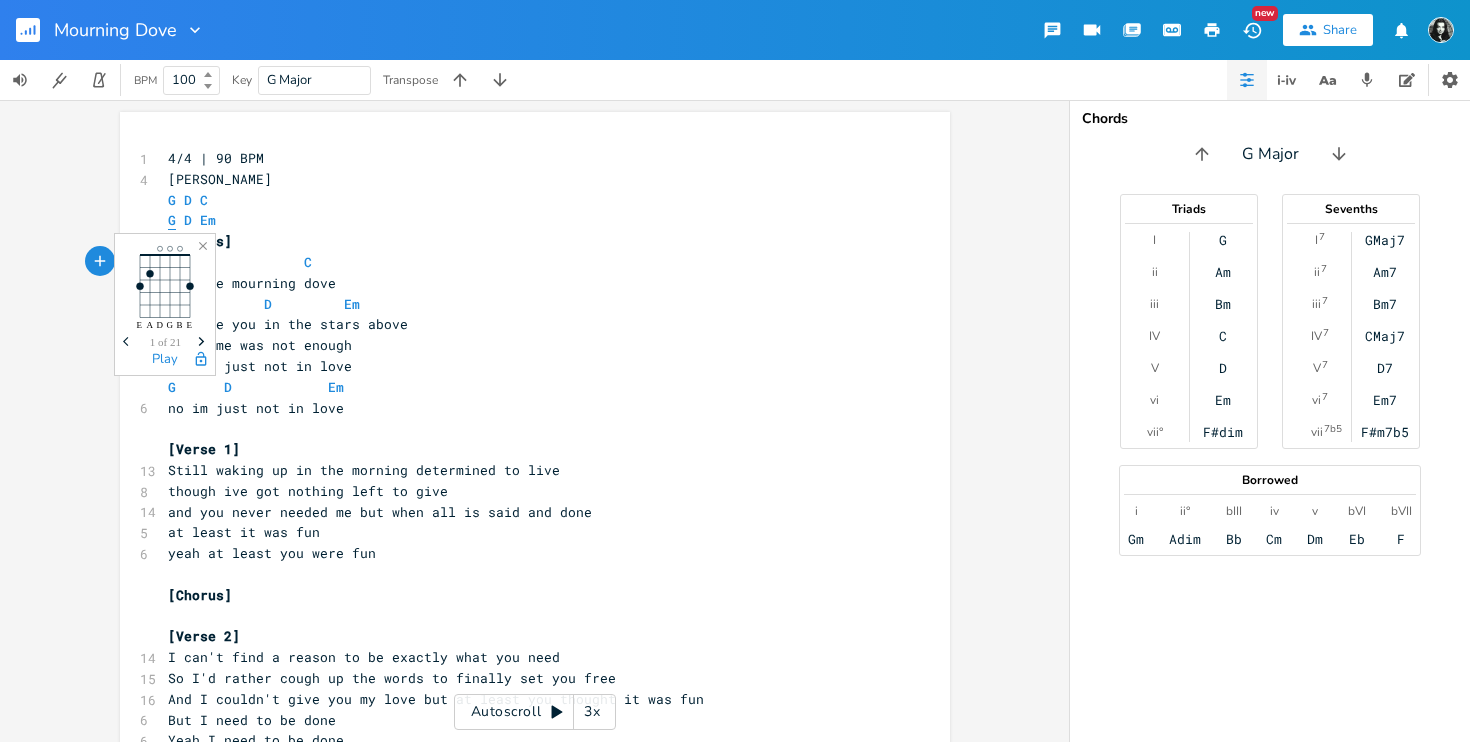 click on "G" at bounding box center (172, 220) 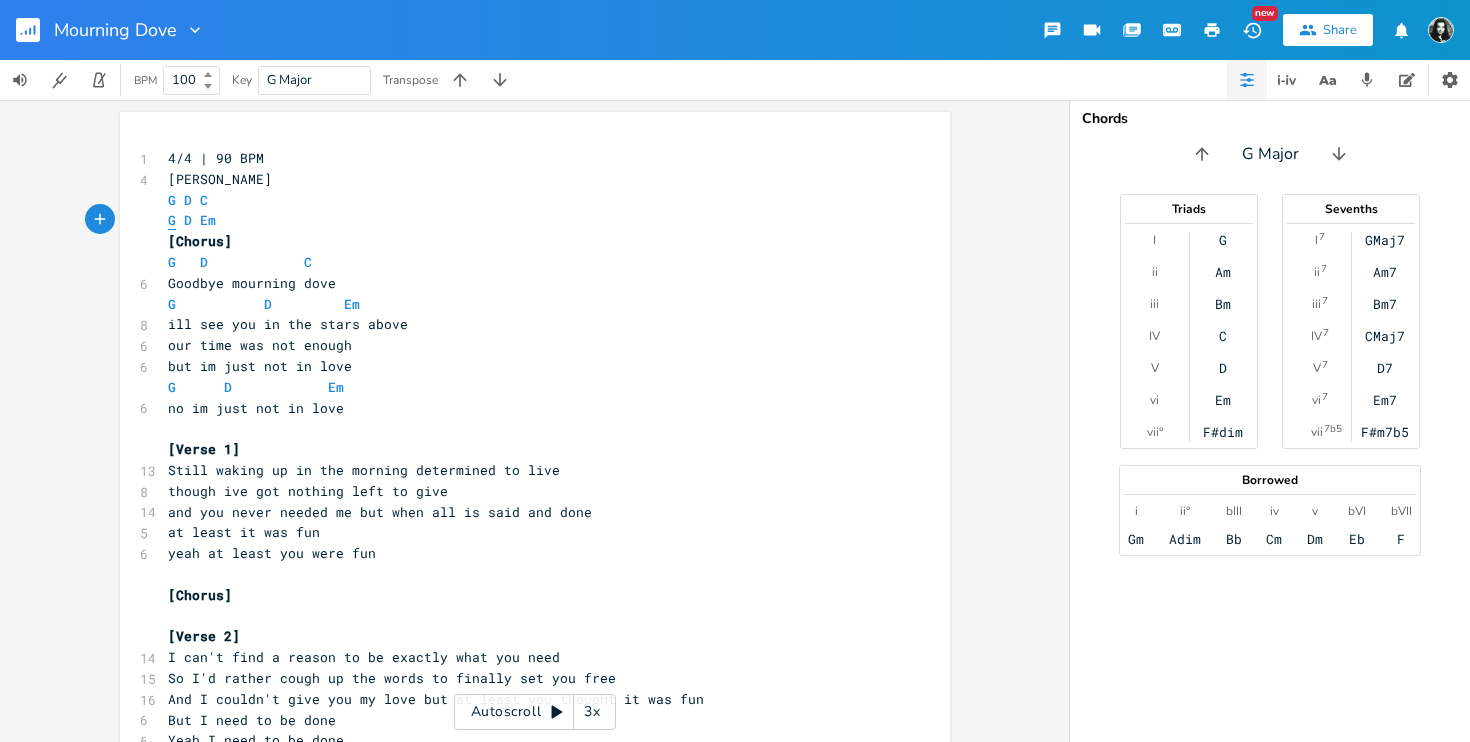 click on "G" at bounding box center (172, 220) 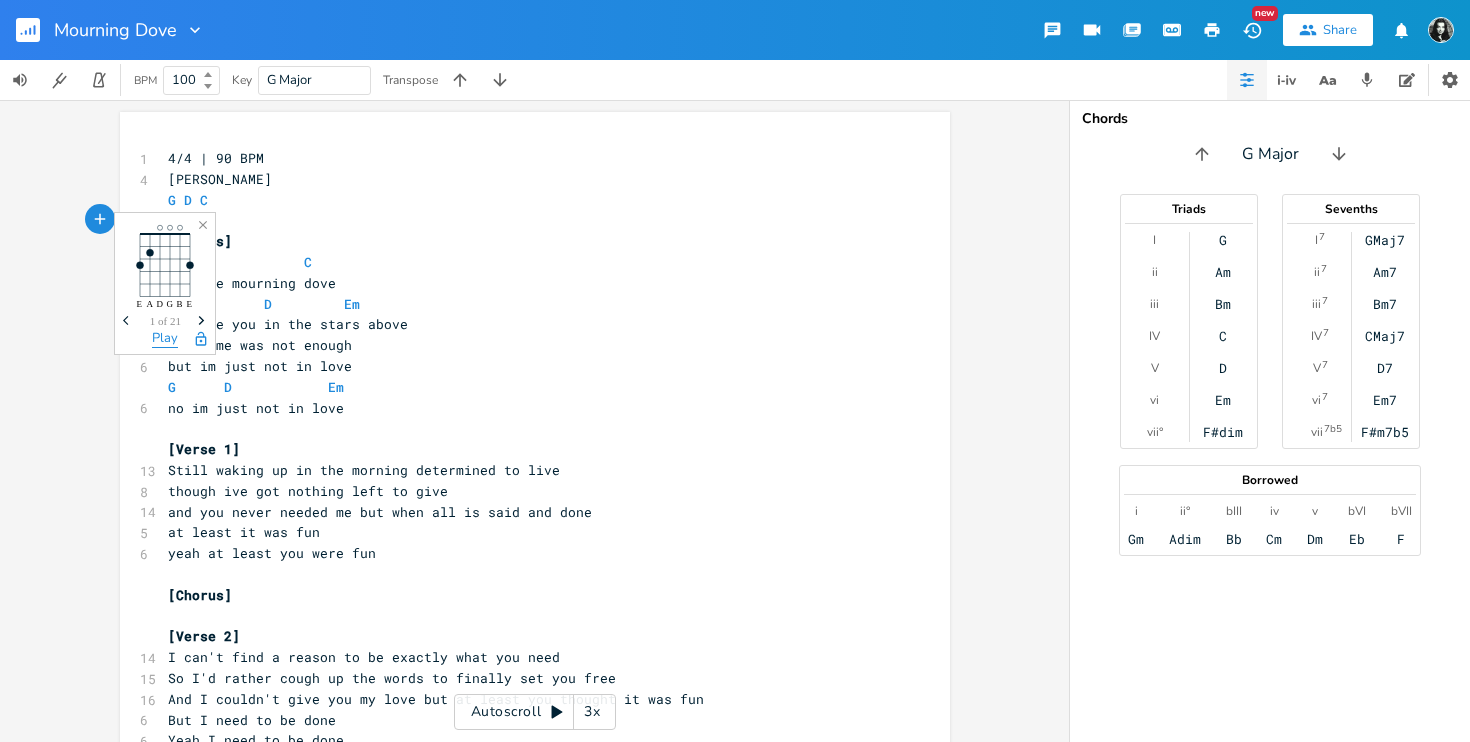 click on "Play" at bounding box center (165, 339) 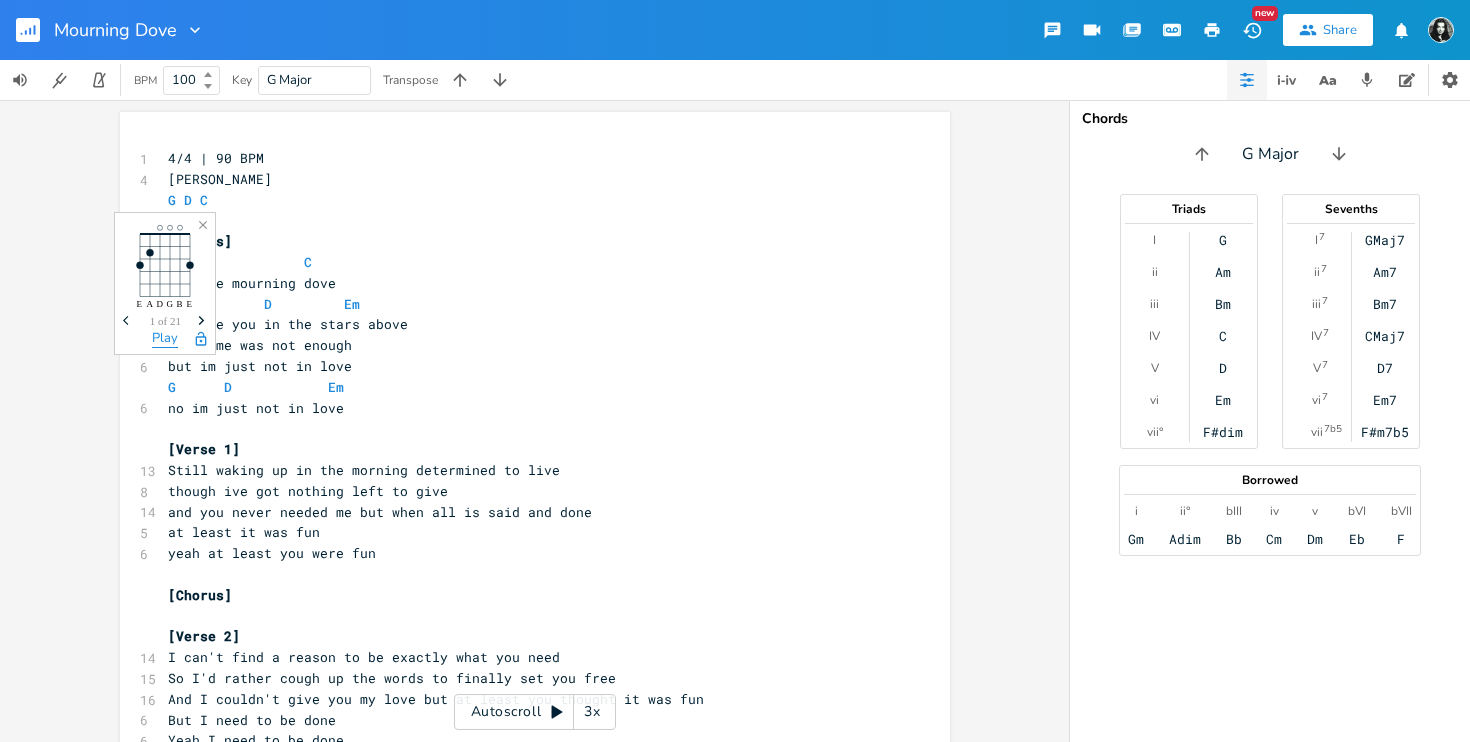 click on "Play" at bounding box center (165, 339) 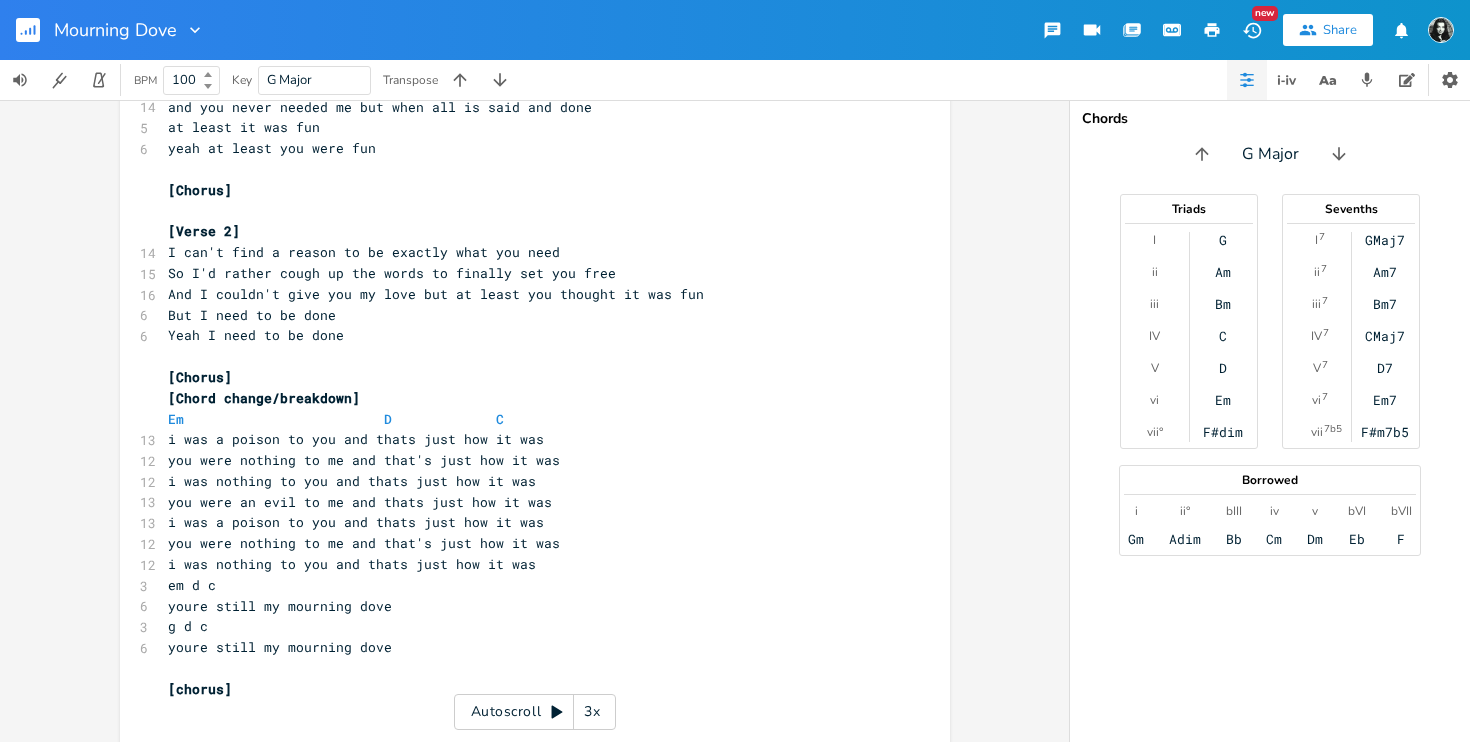 scroll, scrollTop: 424, scrollLeft: 0, axis: vertical 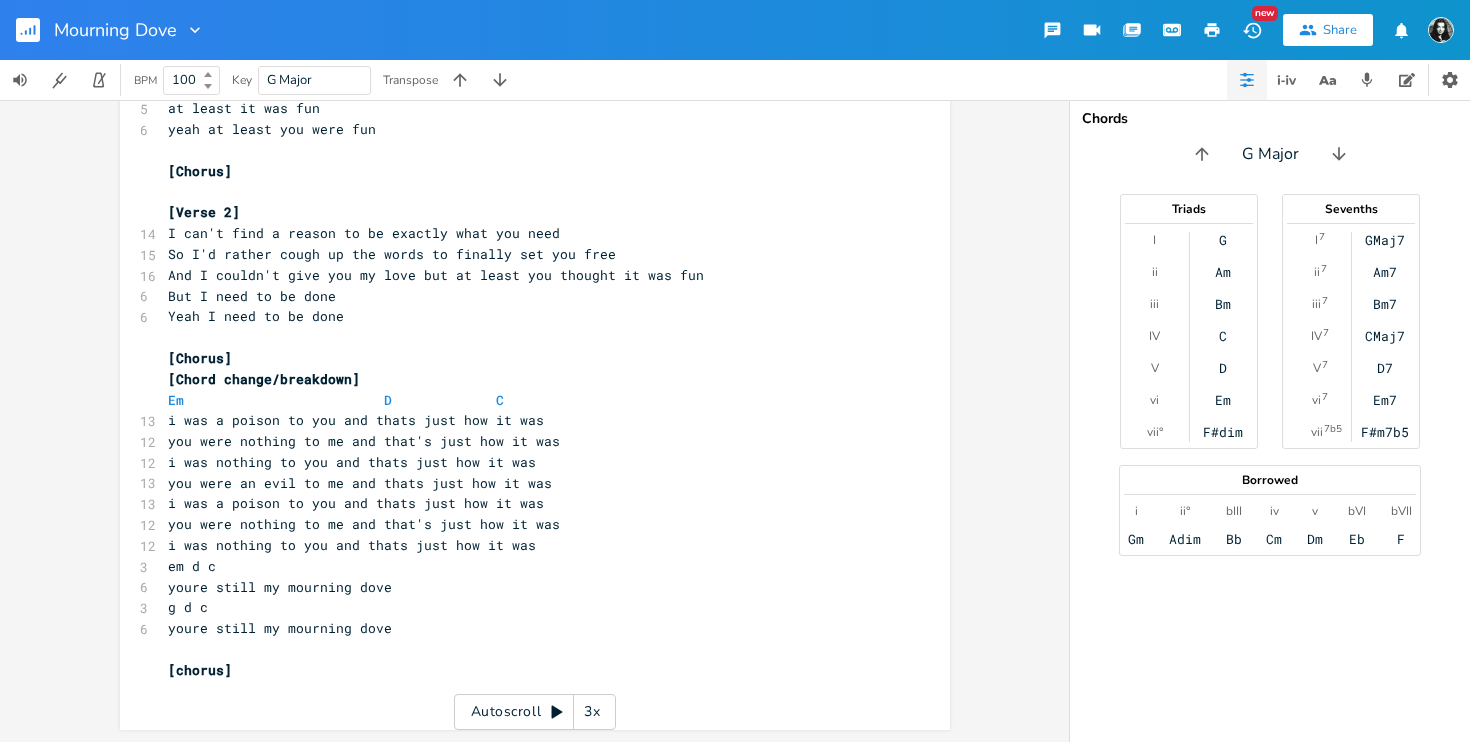 click on "[chorus]" at bounding box center (525, 670) 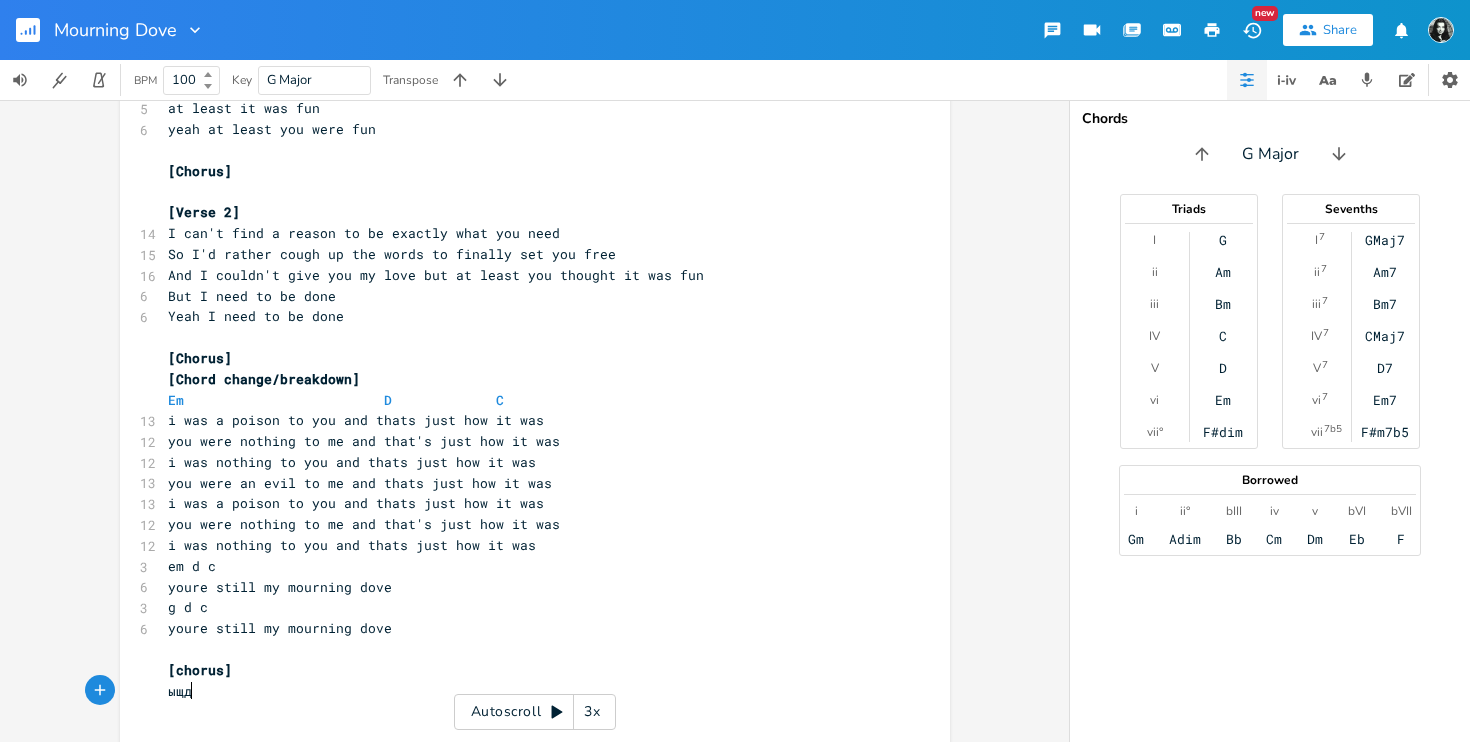 type on "ыщдщ" 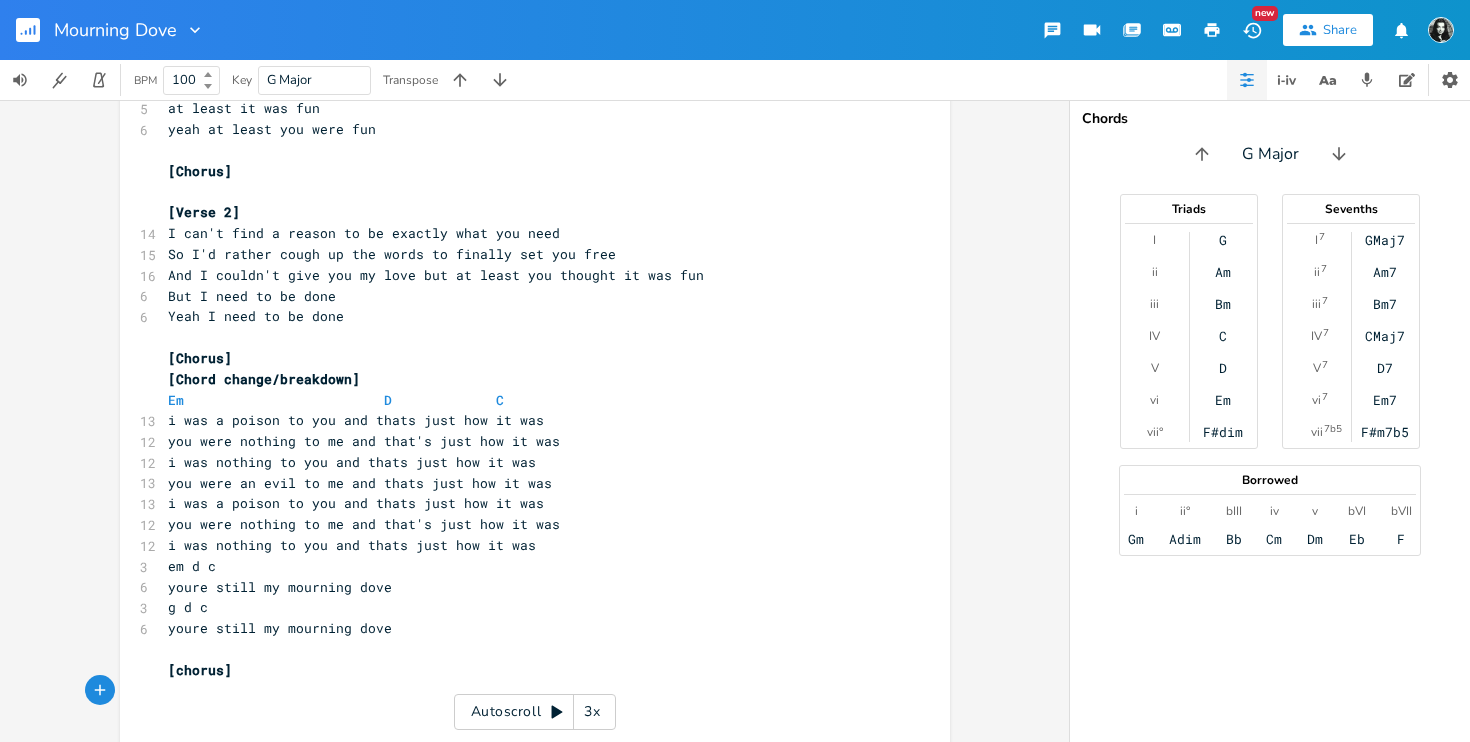 click 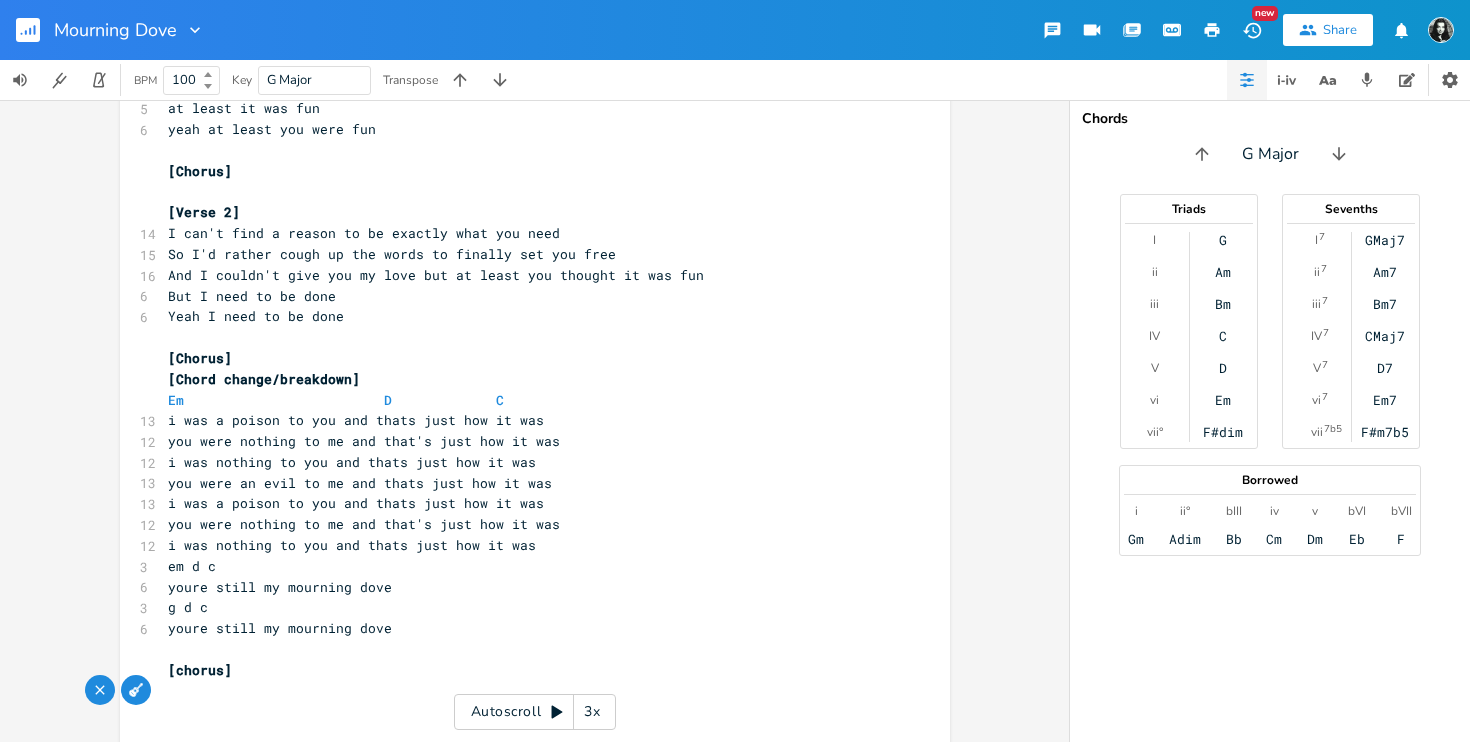 click at bounding box center (136, 690) 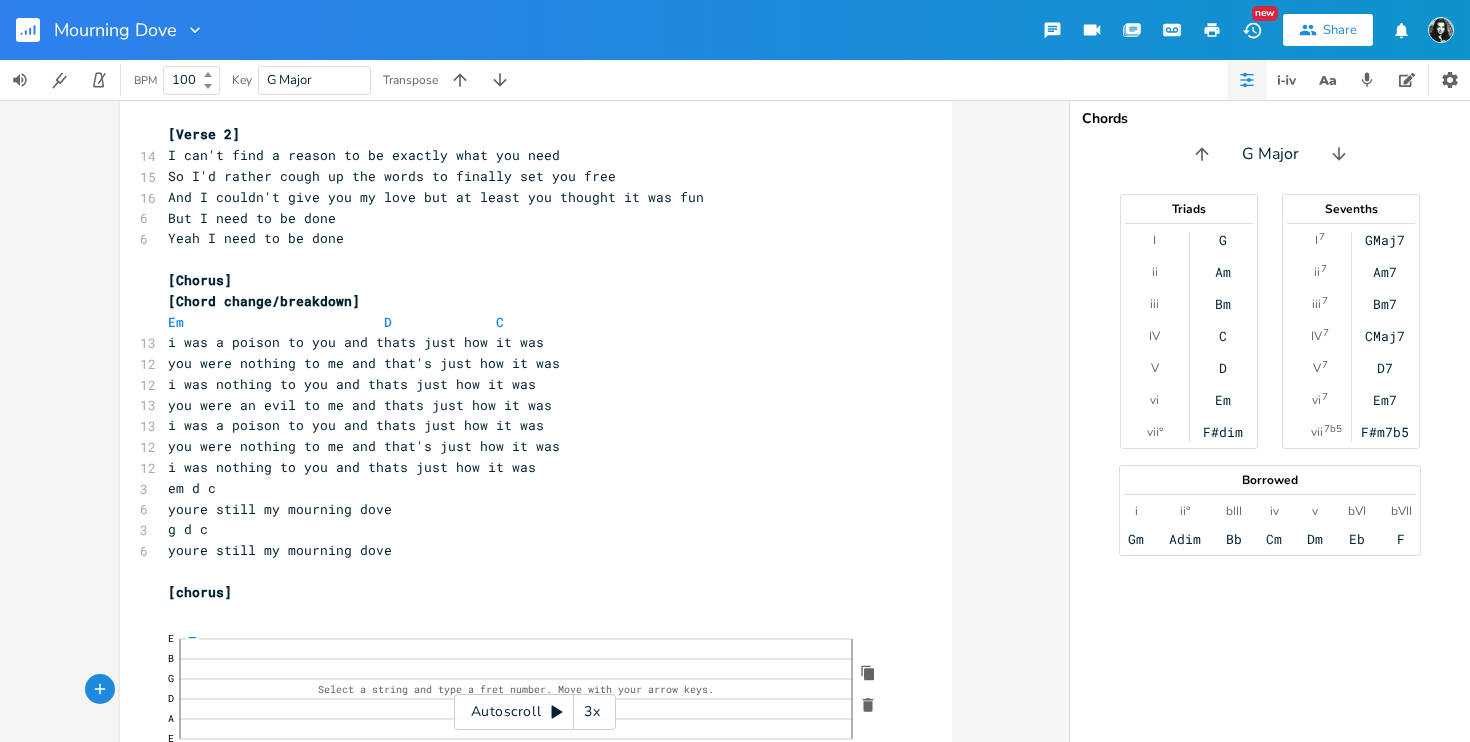 scroll, scrollTop: 576, scrollLeft: 0, axis: vertical 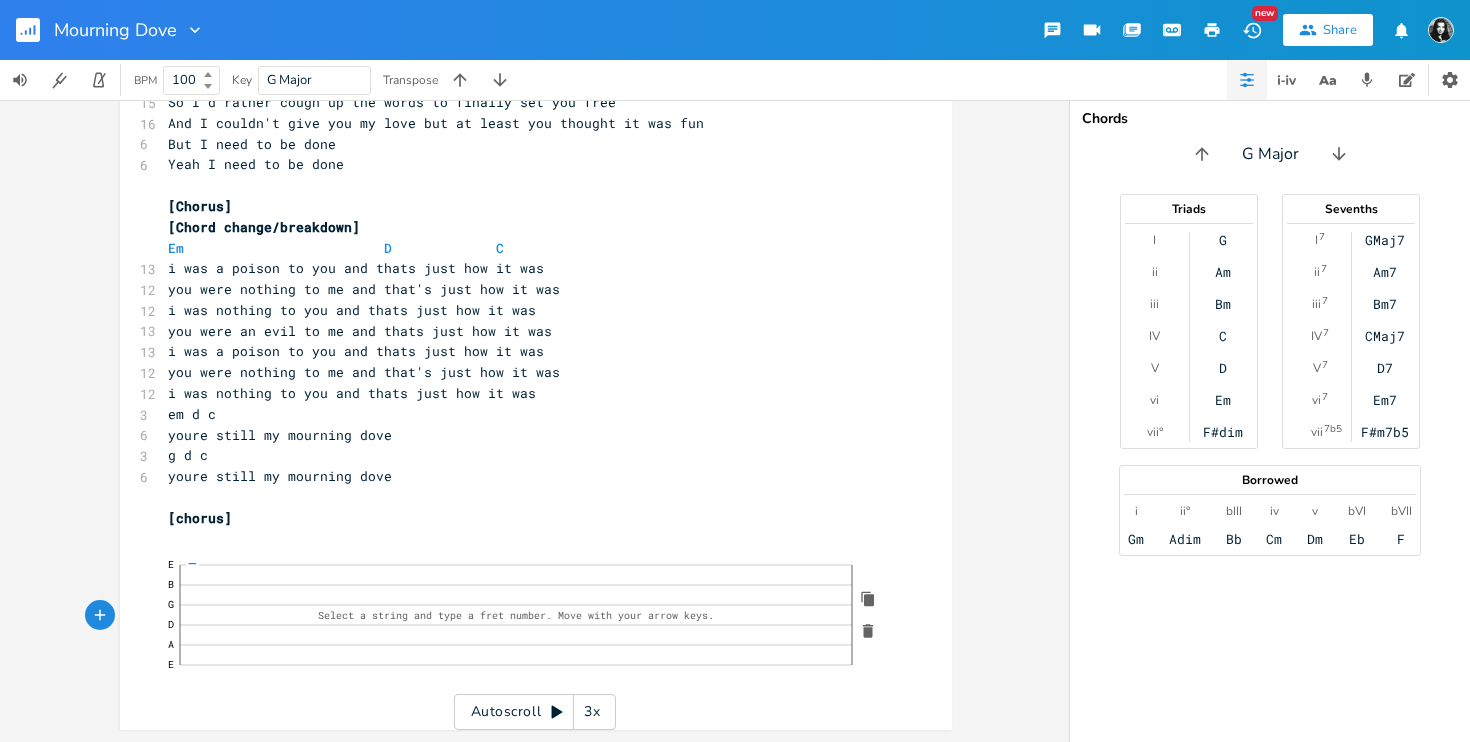 click 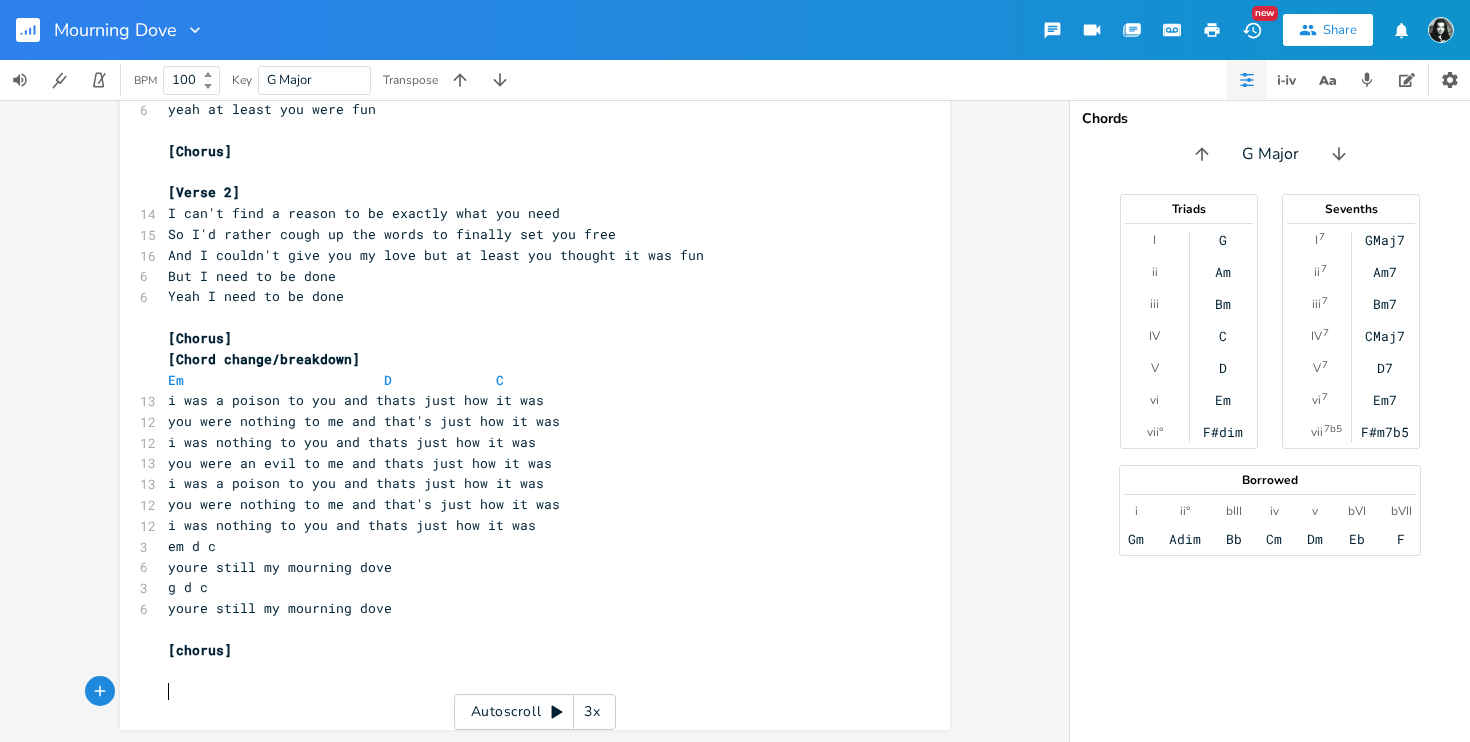 scroll, scrollTop: 0, scrollLeft: 0, axis: both 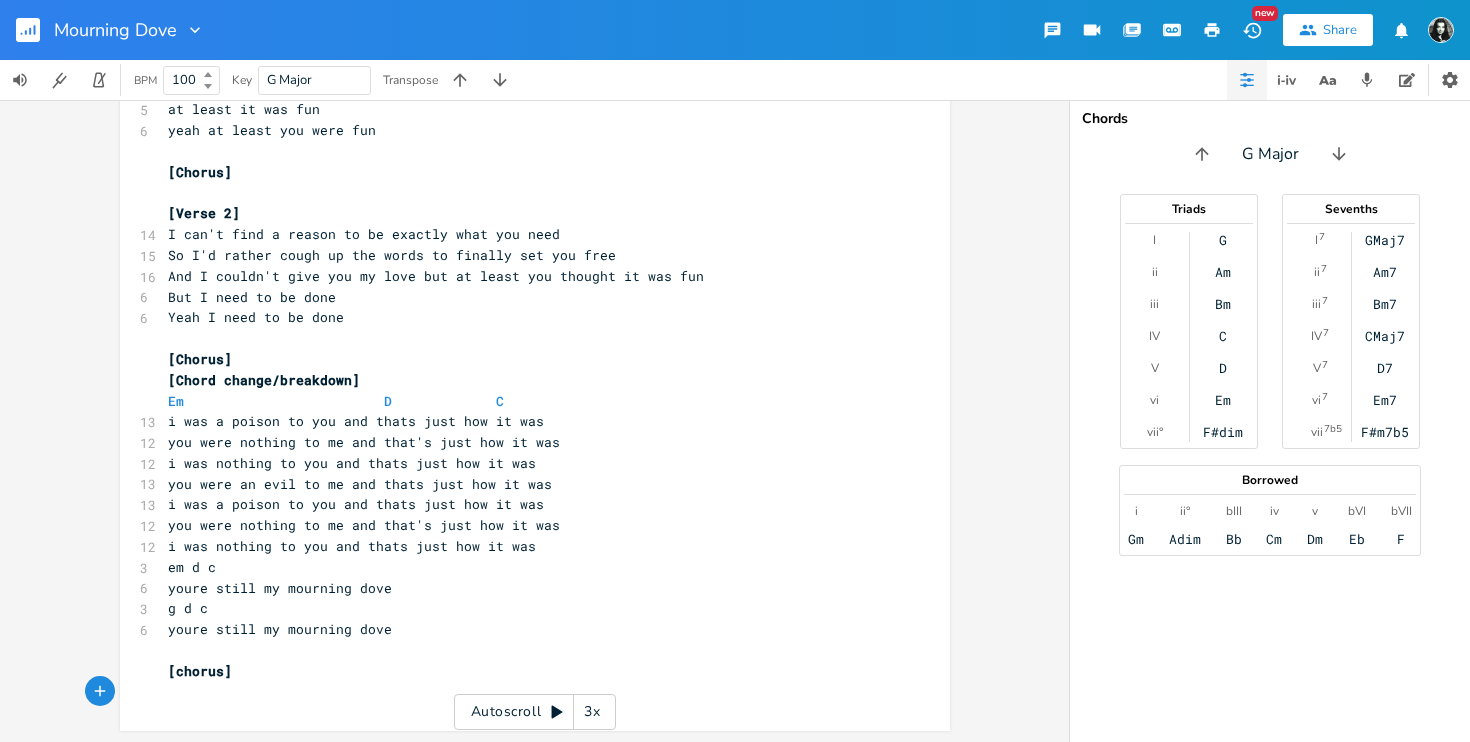 type on "{" 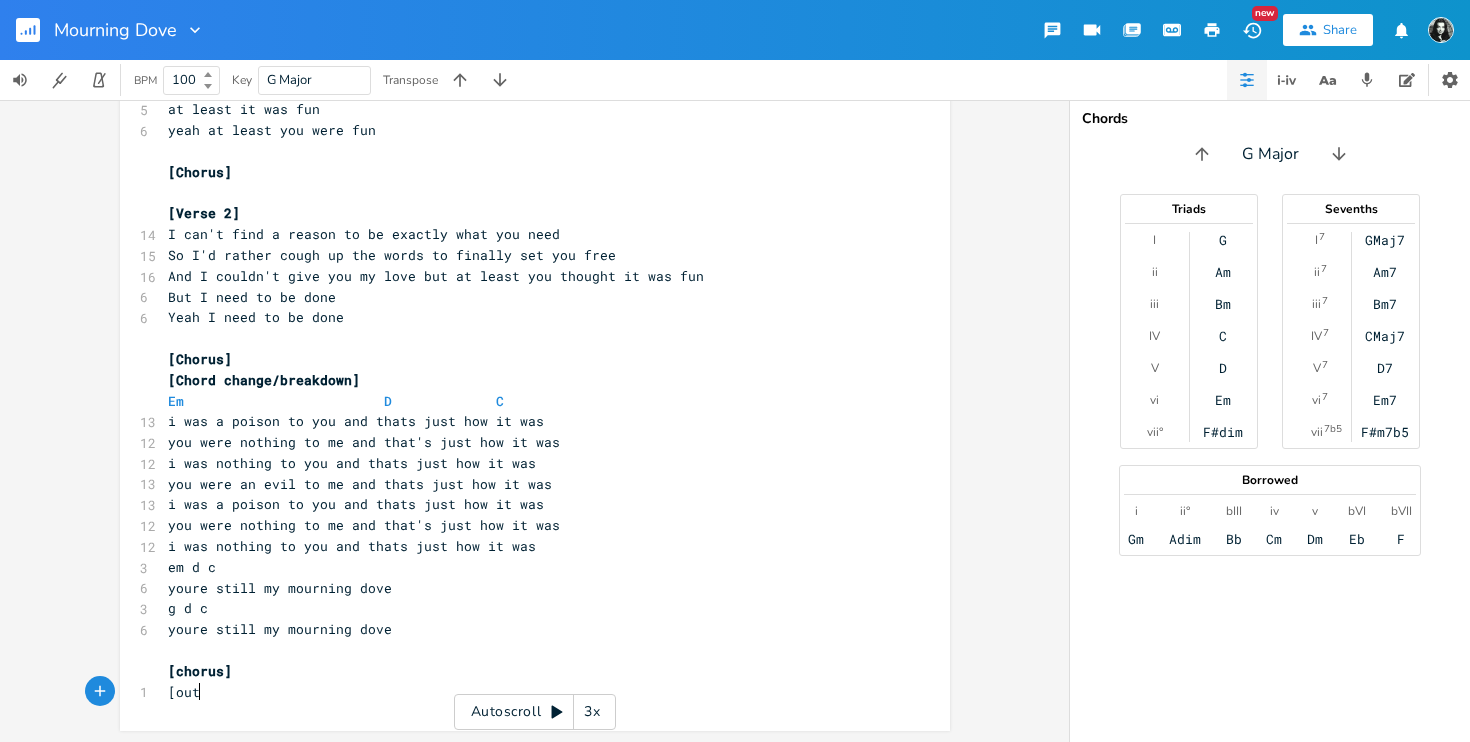 type on "[outs" 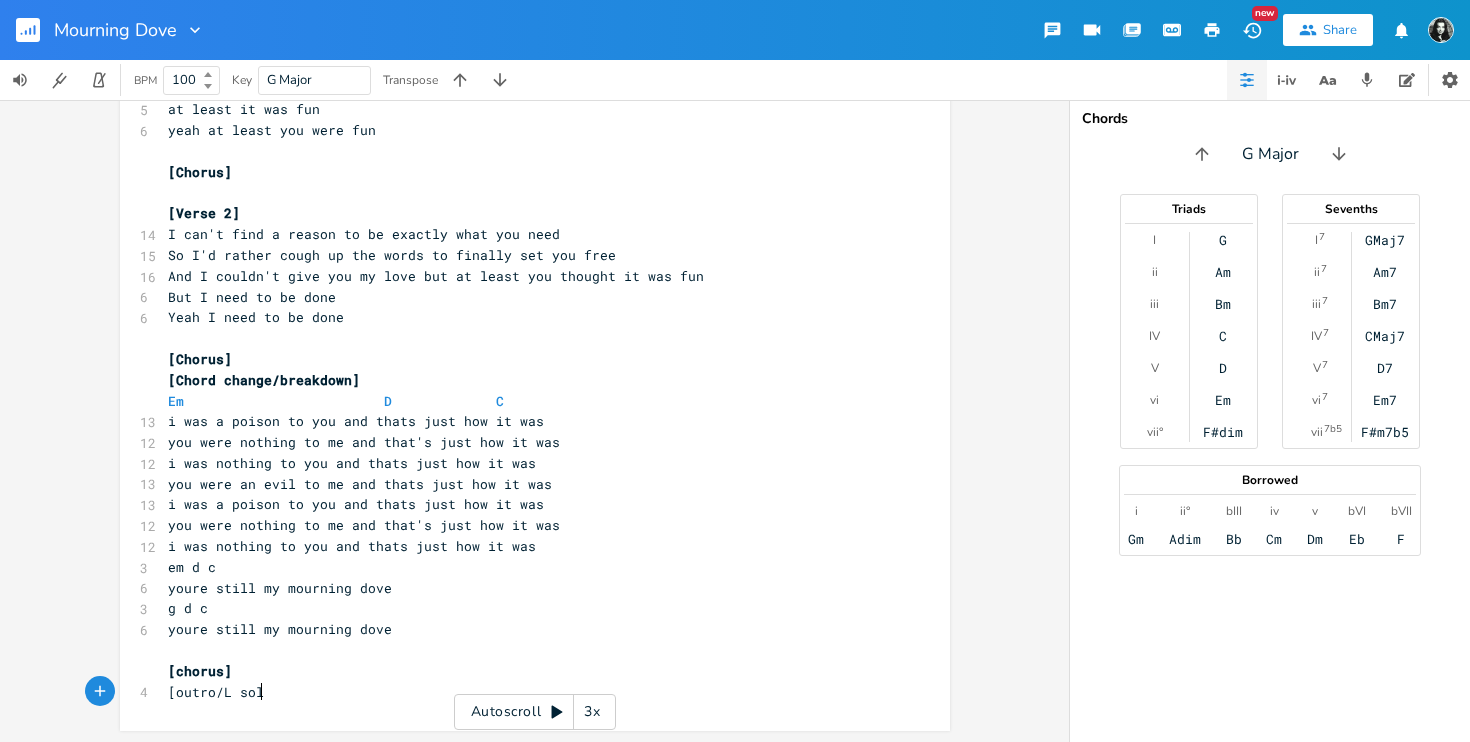 type on "ro/L solo" 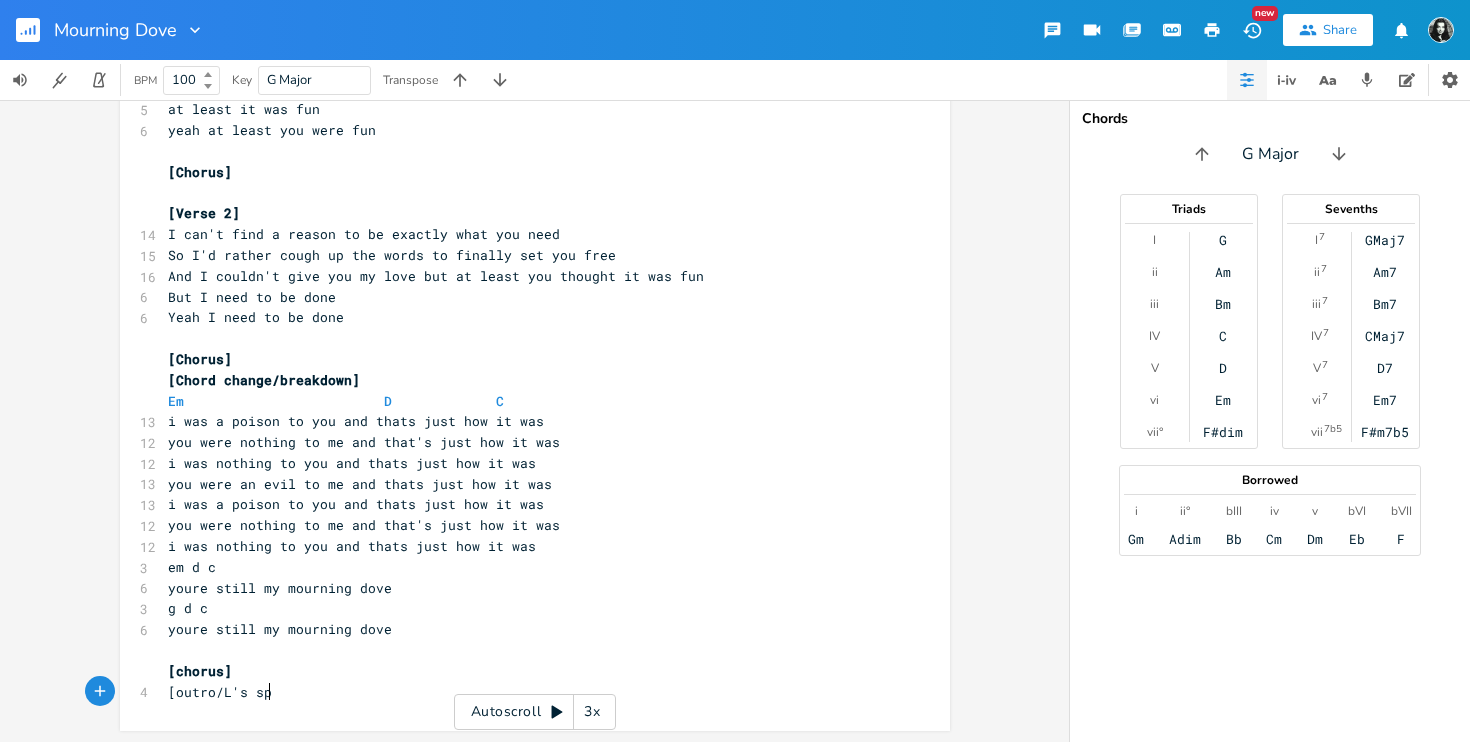 type on "'s sp;" 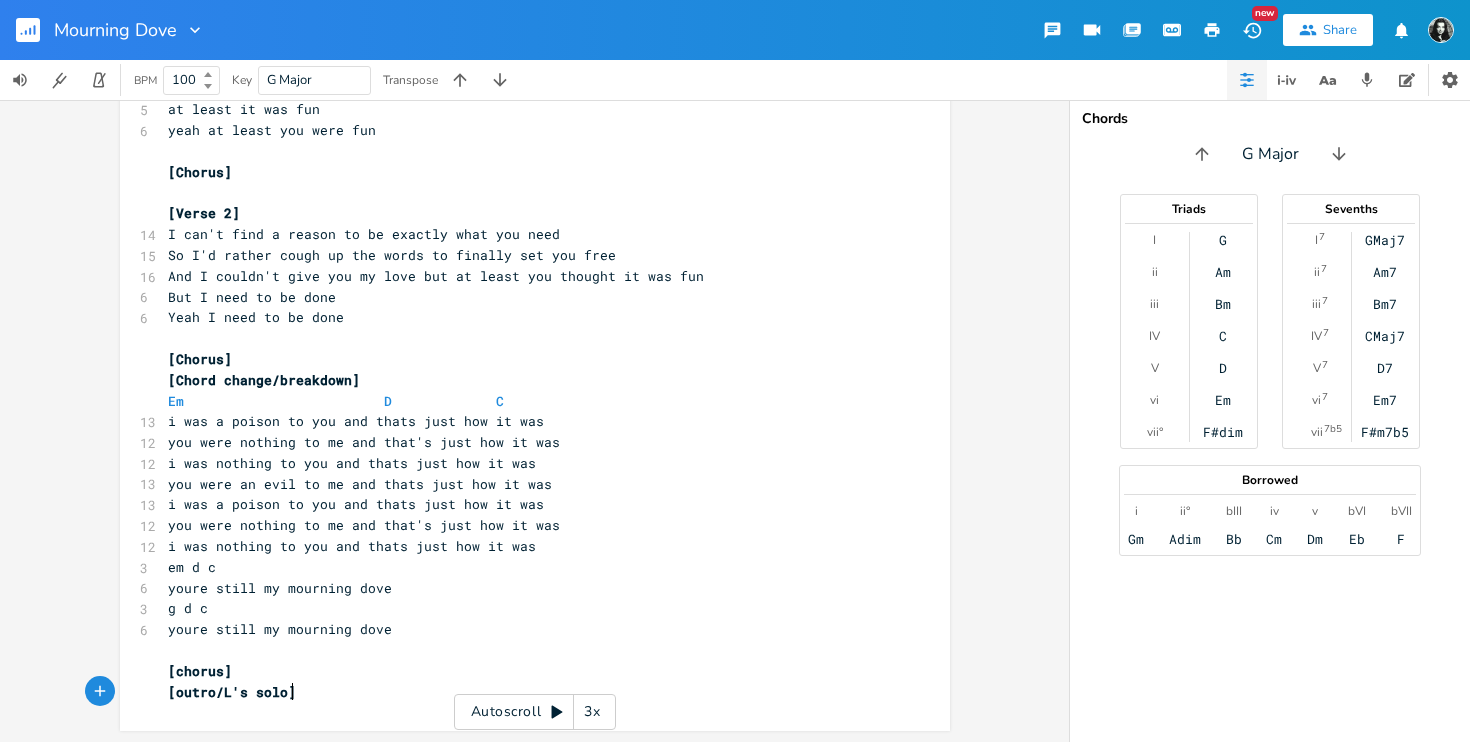 scroll, scrollTop: 0, scrollLeft: 21, axis: horizontal 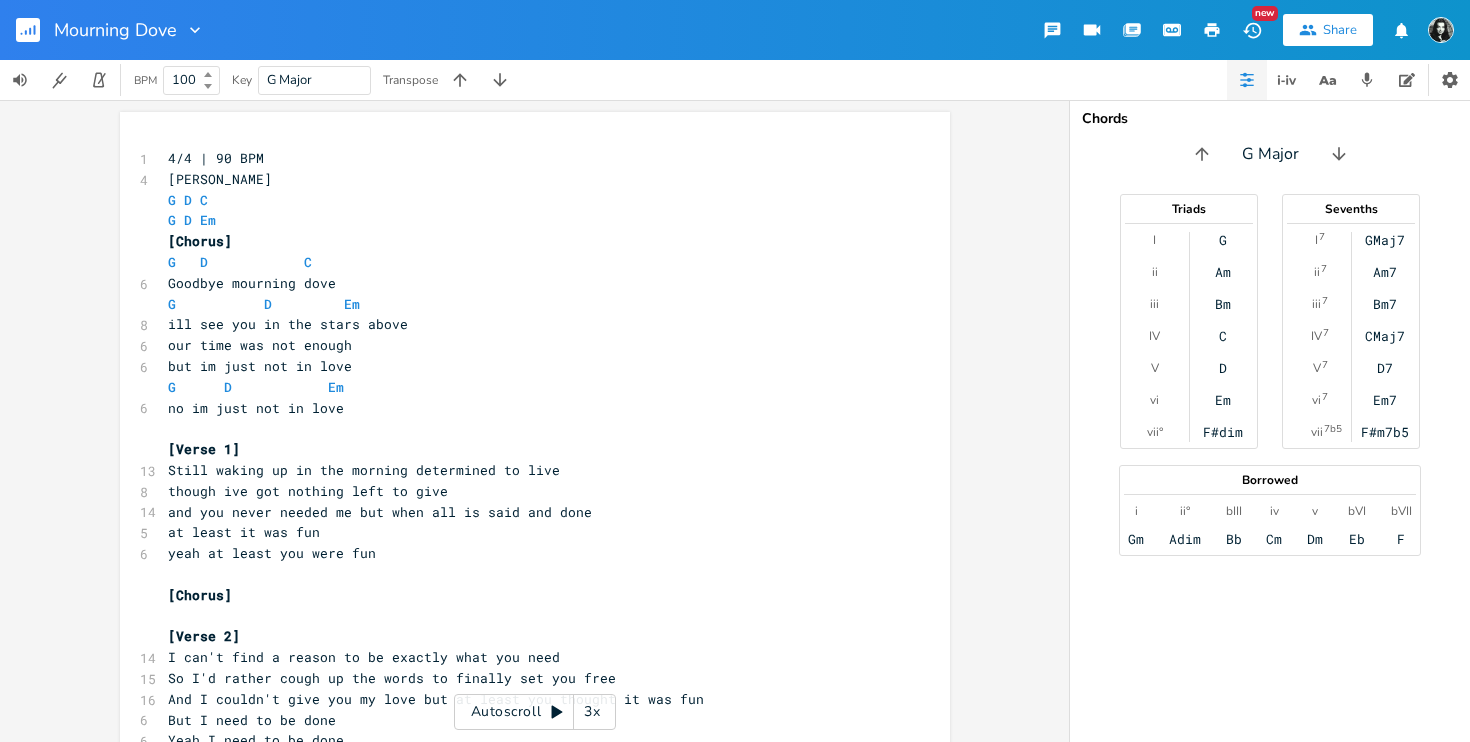 type on "olo]" 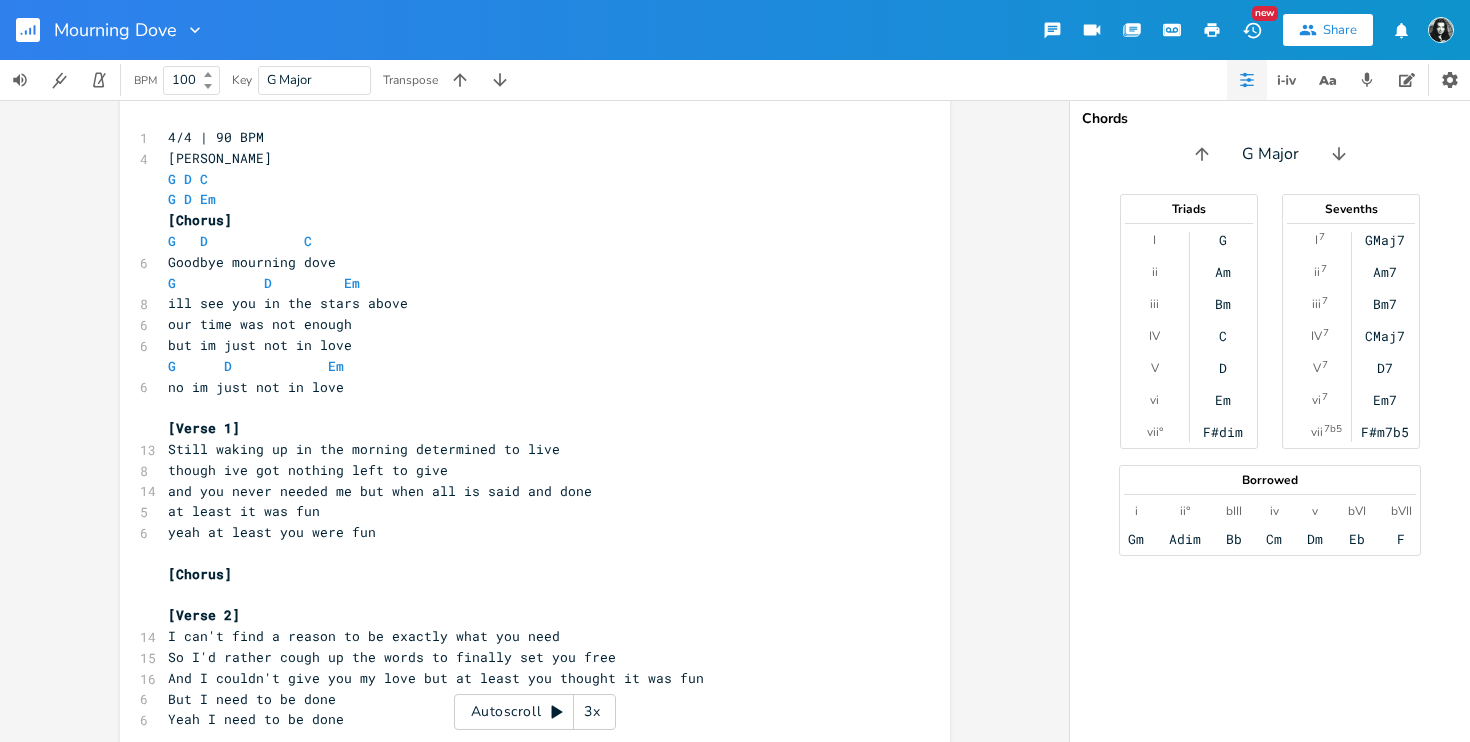 scroll, scrollTop: 0, scrollLeft: 0, axis: both 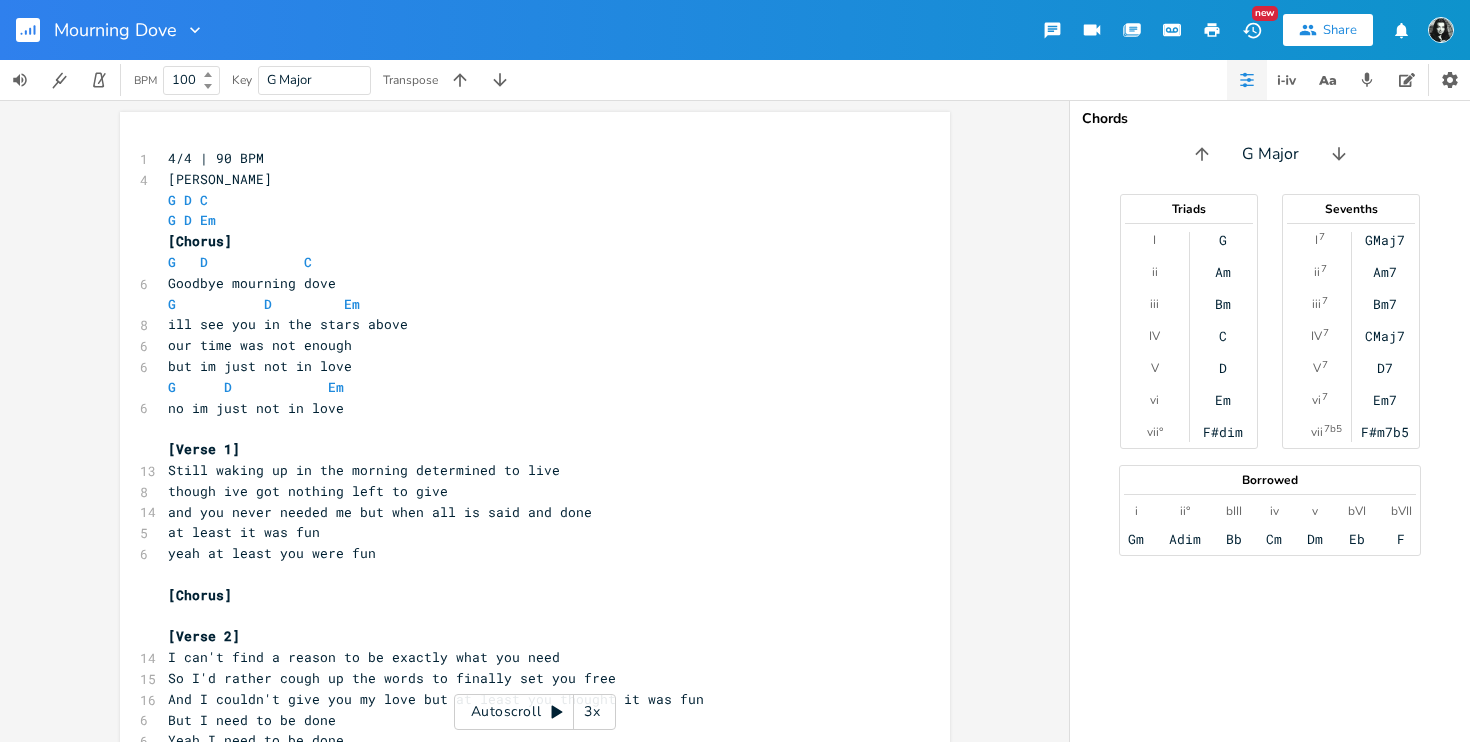 click 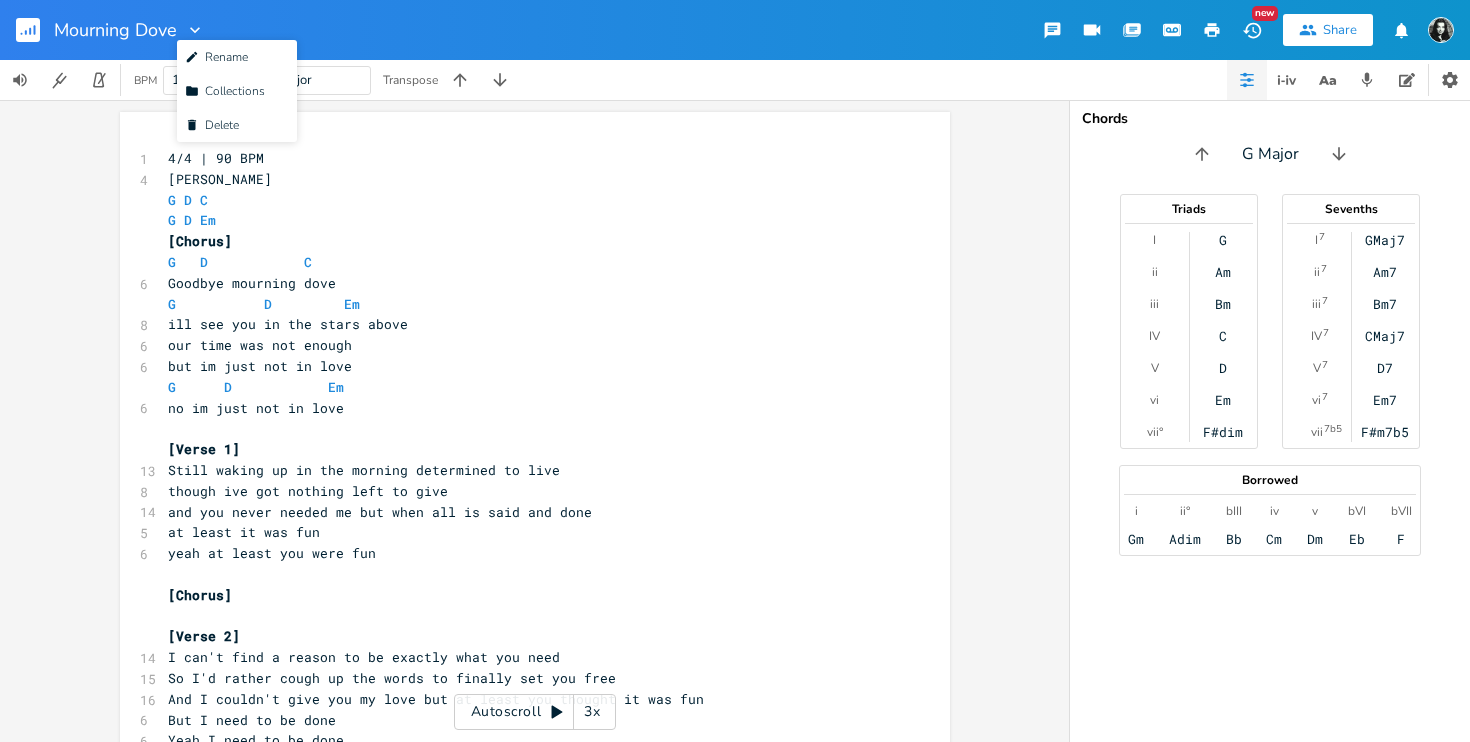 click on "xxxxxxxxxx   1 4/4 | 90 BPM 4 [PERSON_NAME] G   D   C G   D   Em [Chorus] G     D              C 6 Goodbye mourning dove G             D           Em 8 ill see you in the stars above 6 our time was not enough  6 but im just not in love  G        D              Em 6 no im just not in love  ​ [Verse 1] 13 Still waking up in the morning determined to live 8 though ive got nothing left to give 14 and you never needed me but when all is said and done 5 at least it was fun 6 yeah at least you were fun ​ [Chorus] ​ [Verse 2] 14 I can't find a reason to be exactly what you need 15 So I'd rather cough up the words to finally set you free 16 And I couldn't give you my love but at least you thought it was fun 6 But I need to be done 6 Yeah I need to be done ​ [Chorus] [Chord change/breakdown] Em                           D               C 13 i was a poison to you and thats just how it was 12 you were nothing to me and that's just how it was 12 13 13 12 12 3 em d c 6 3 6" at bounding box center [534, 421] 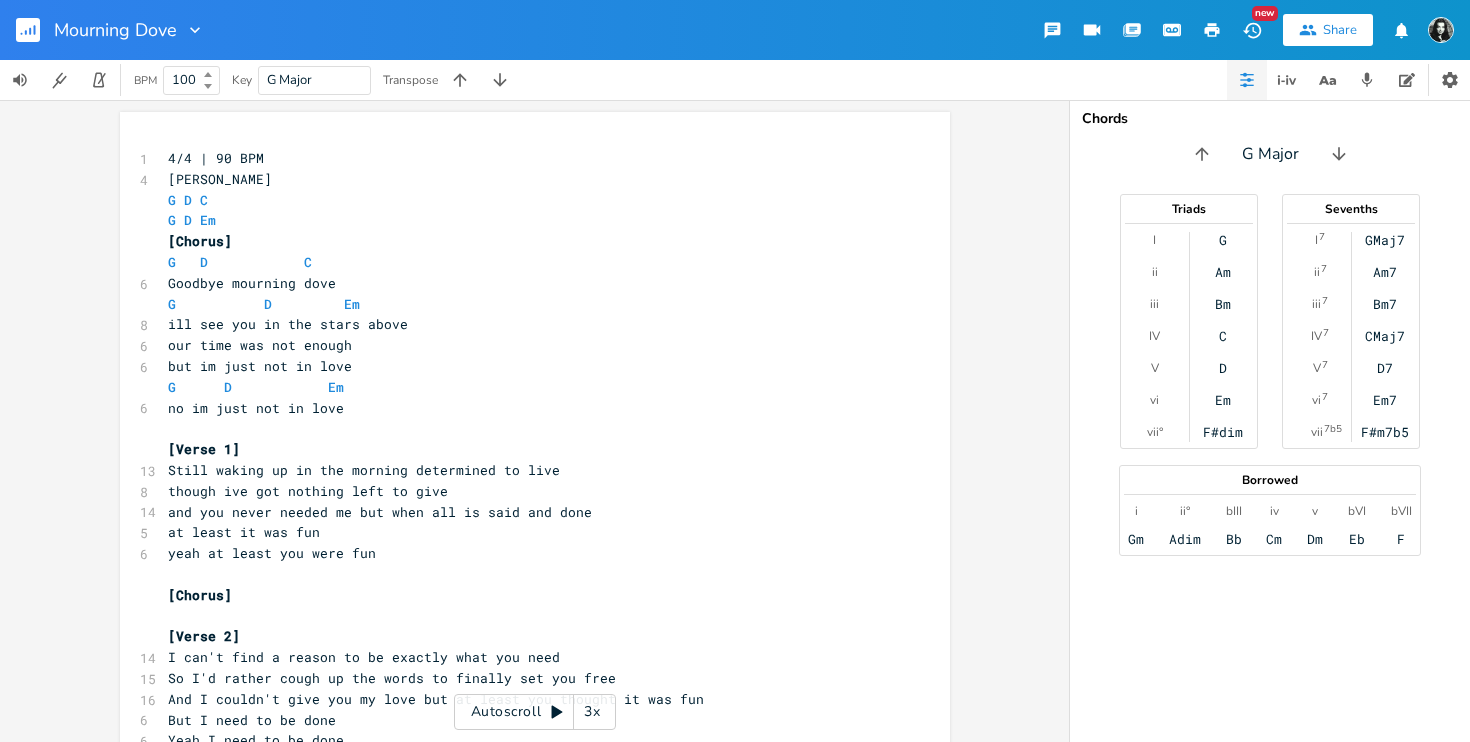 click on "Share" at bounding box center (1340, 30) 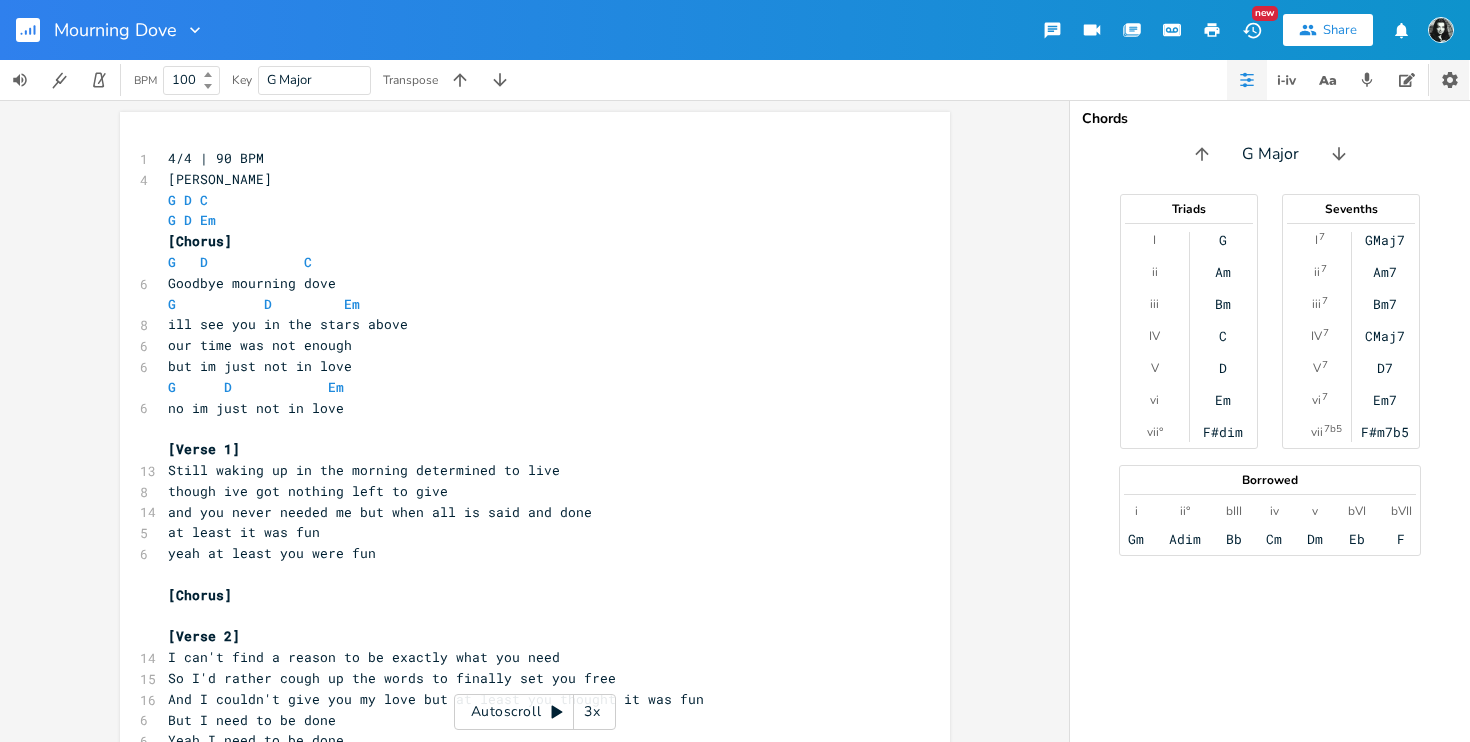 click at bounding box center (1449, 80) 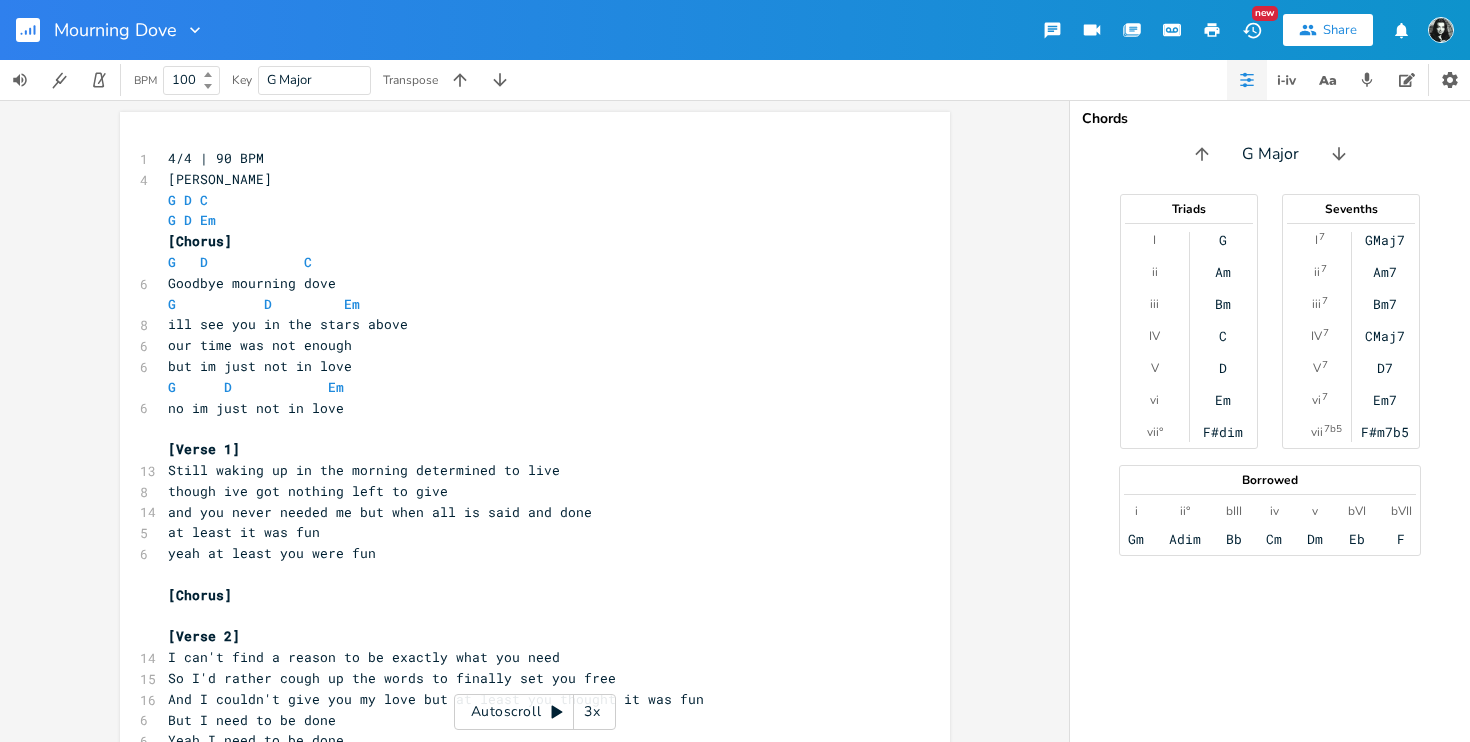 click at bounding box center (1441, 30) 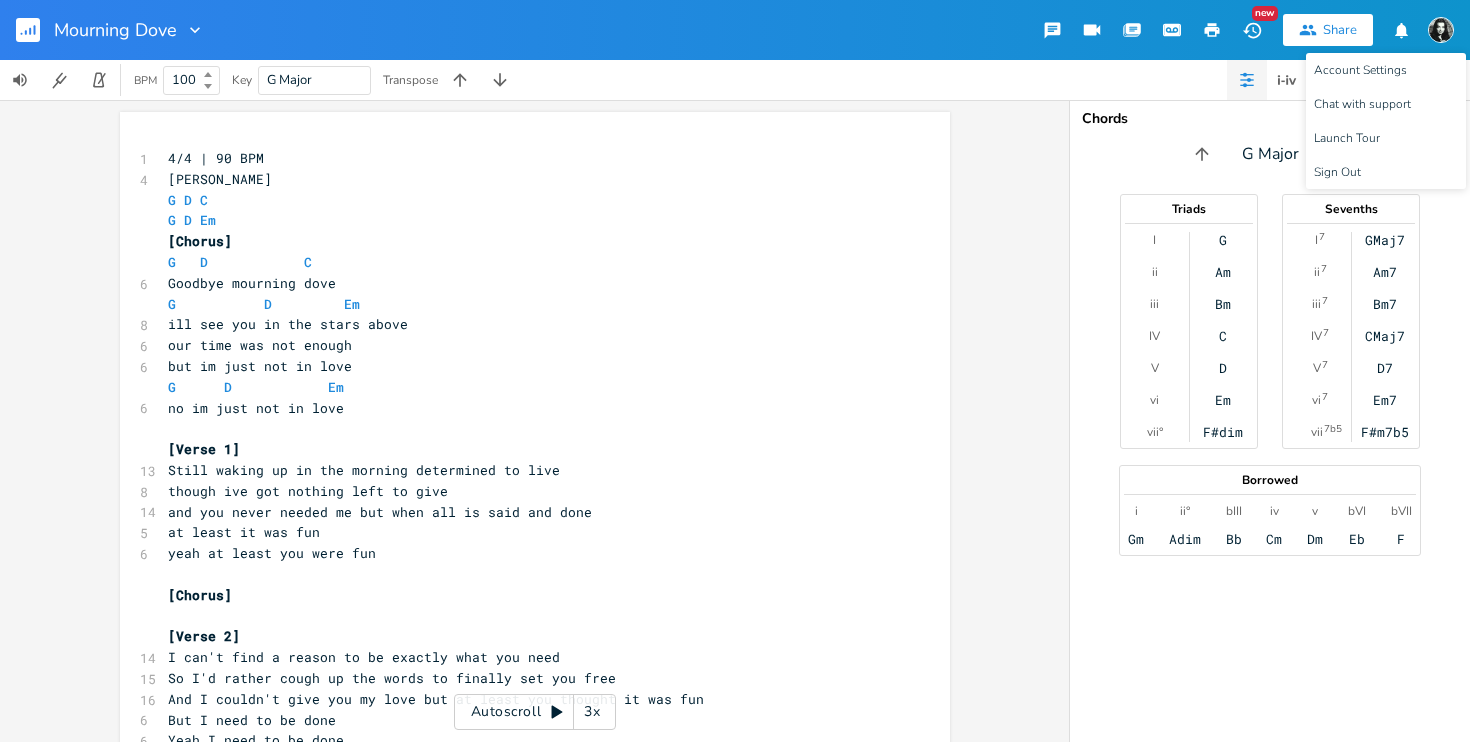 click on "xxxxxxxxxx   1 4/4 | 90 BPM 4 [PERSON_NAME] G   D   C G   D   Em [Chorus] G     D              C 6 Goodbye mourning dove G             D           Em 8 ill see you in the stars above 6 our time was not enough  6 but im just not in love  G        D              Em 6 no im just not in love  ​ [Verse 1] 13 Still waking up in the morning determined to live 8 though ive got nothing left to give 14 and you never needed me but when all is said and done 5 at least it was fun 6 yeah at least you were fun ​ [Chorus] ​ [Verse 2] 14 I can't find a reason to be exactly what you need 15 So I'd rather cough up the words to finally set you free 16 And I couldn't give you my love but at least you thought it was fun 6 But I need to be done 6 Yeah I need to be done ​ [Chorus] [Chord change/breakdown] Em                           D               C 13 i was a poison to you and thats just how it was 12 you were nothing to me and that's just how it was 12 13 13 12 12 3 em d c 6 3 6" at bounding box center (534, 421) 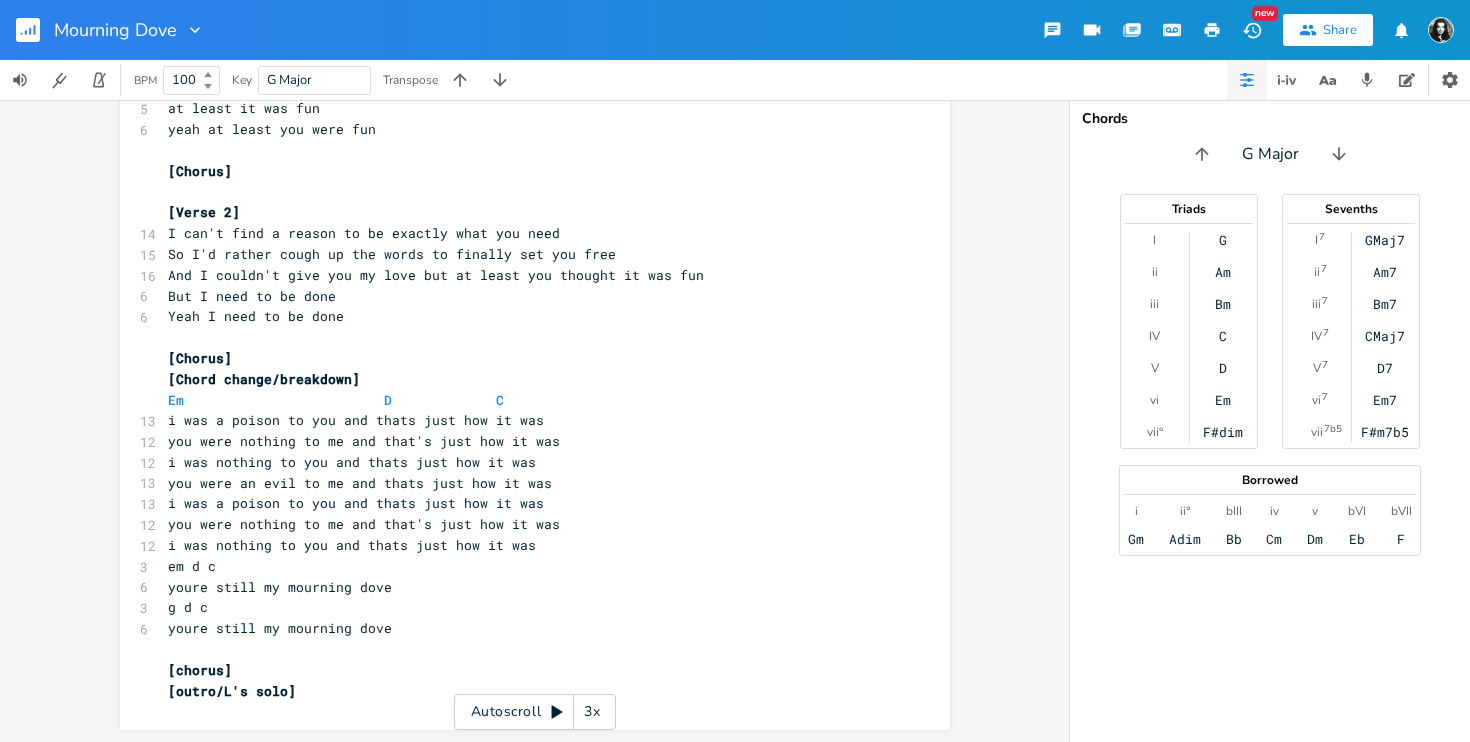 scroll, scrollTop: 0, scrollLeft: 0, axis: both 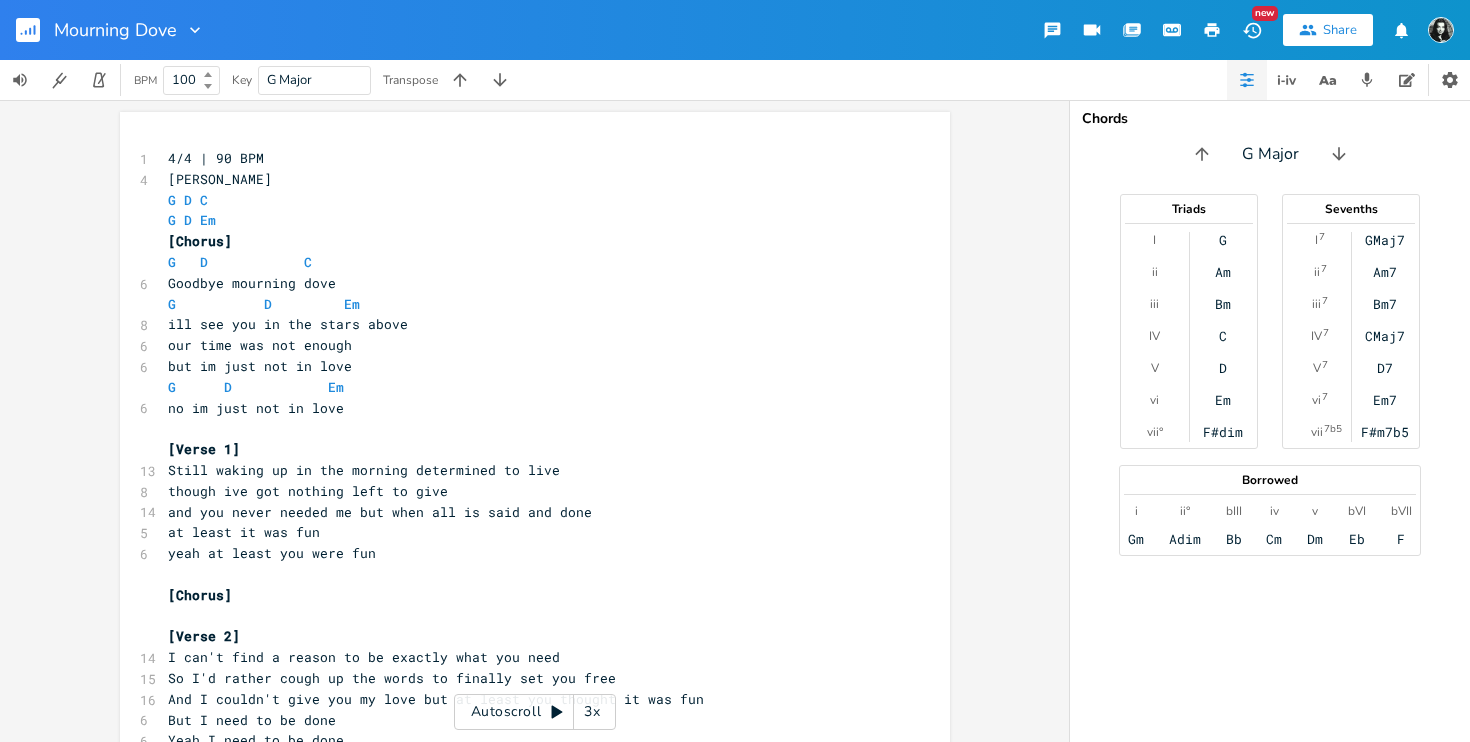 click 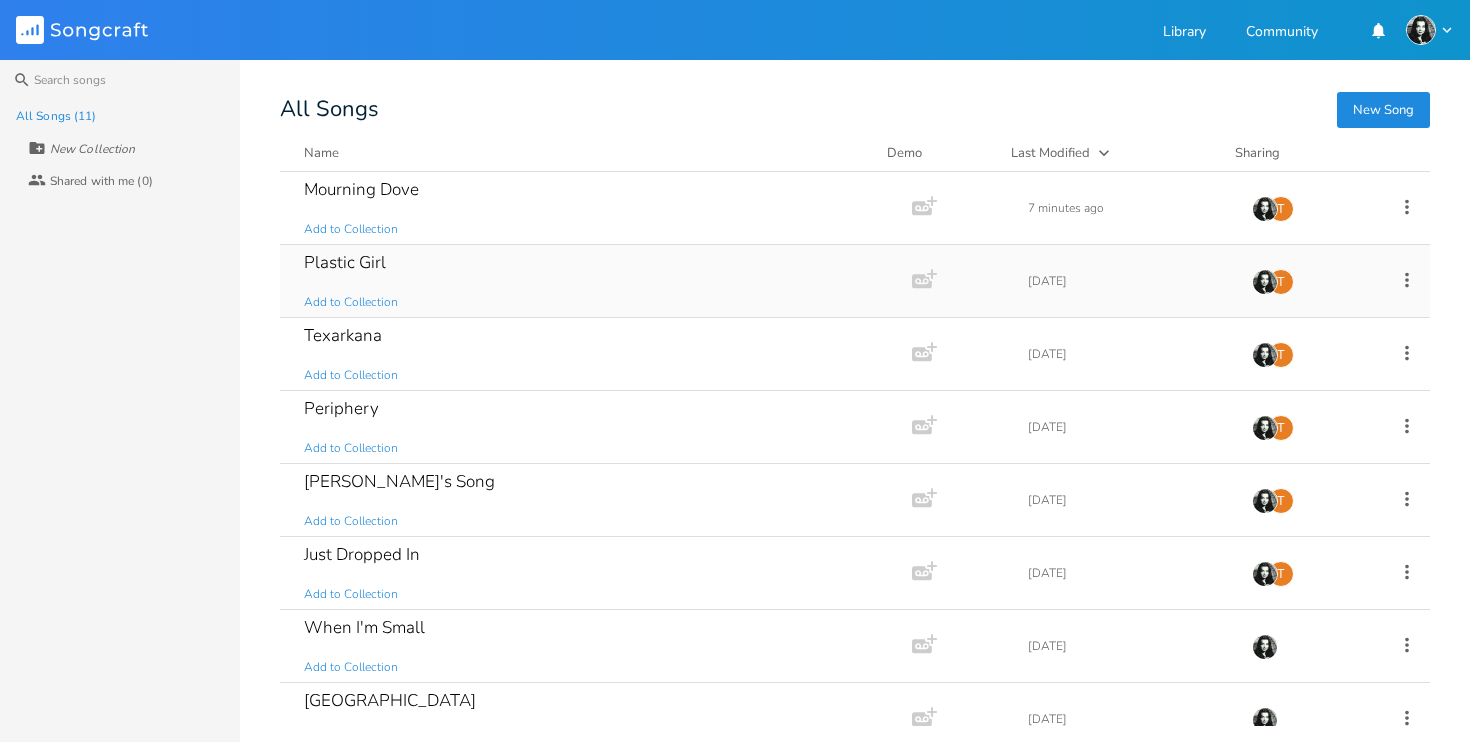 click on "Plastic Girl" at bounding box center (345, 262) 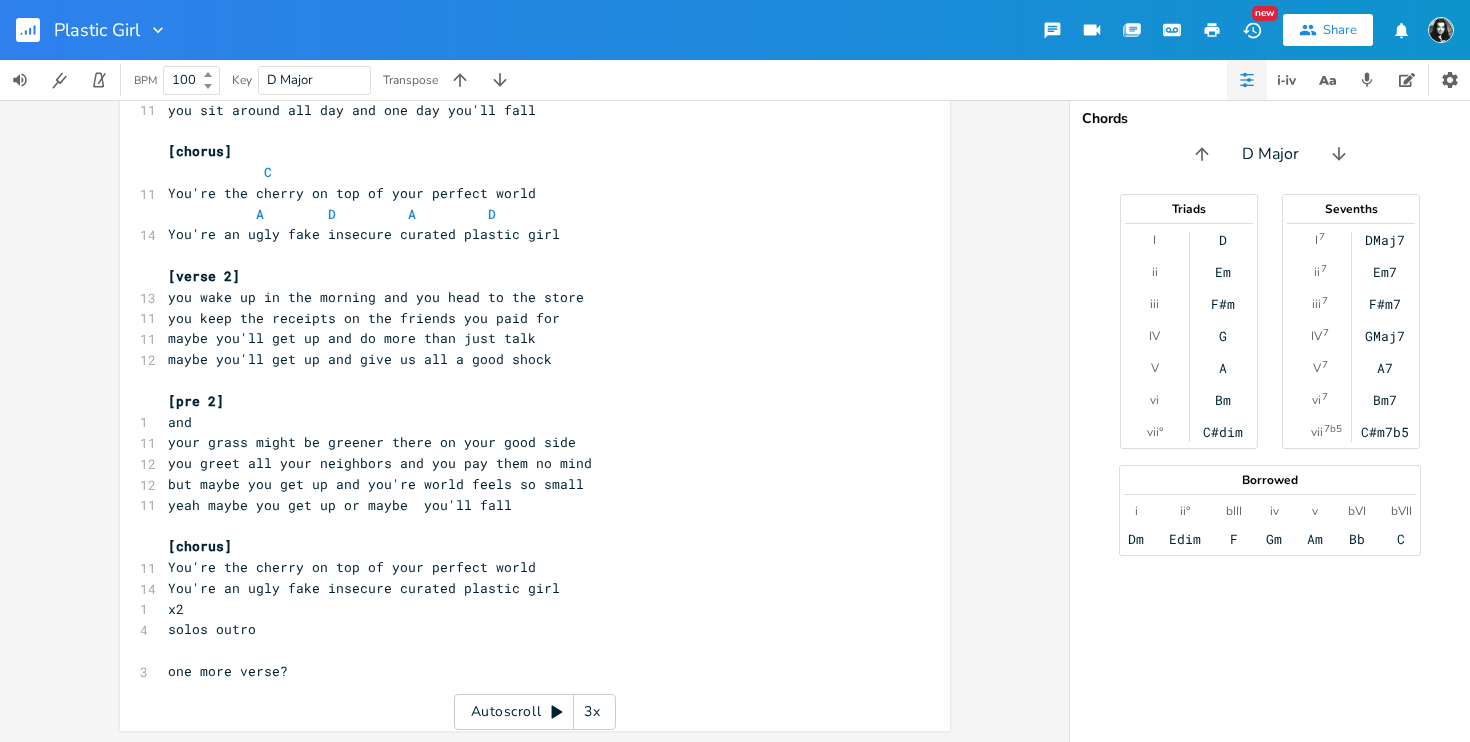 scroll, scrollTop: 0, scrollLeft: 0, axis: both 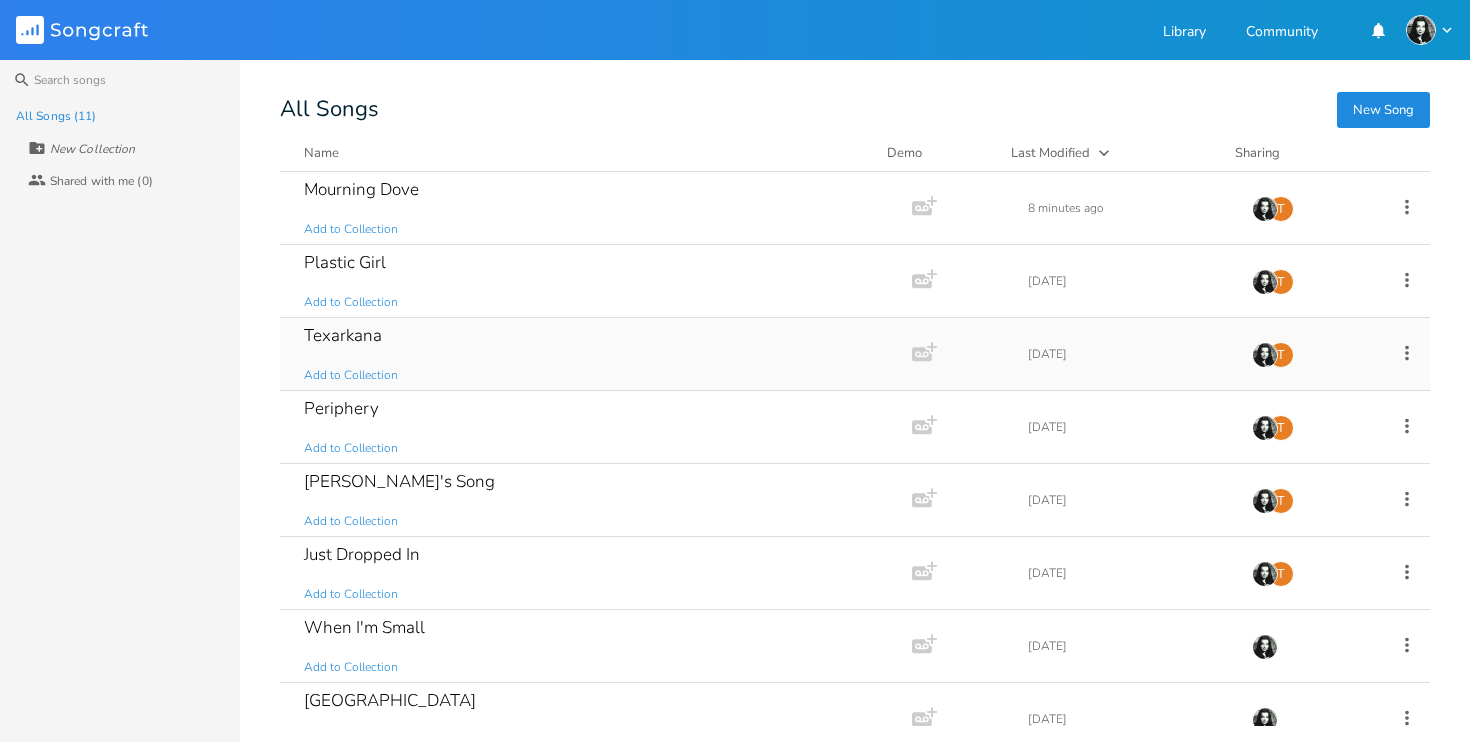 click on "Texarkana" at bounding box center [343, 335] 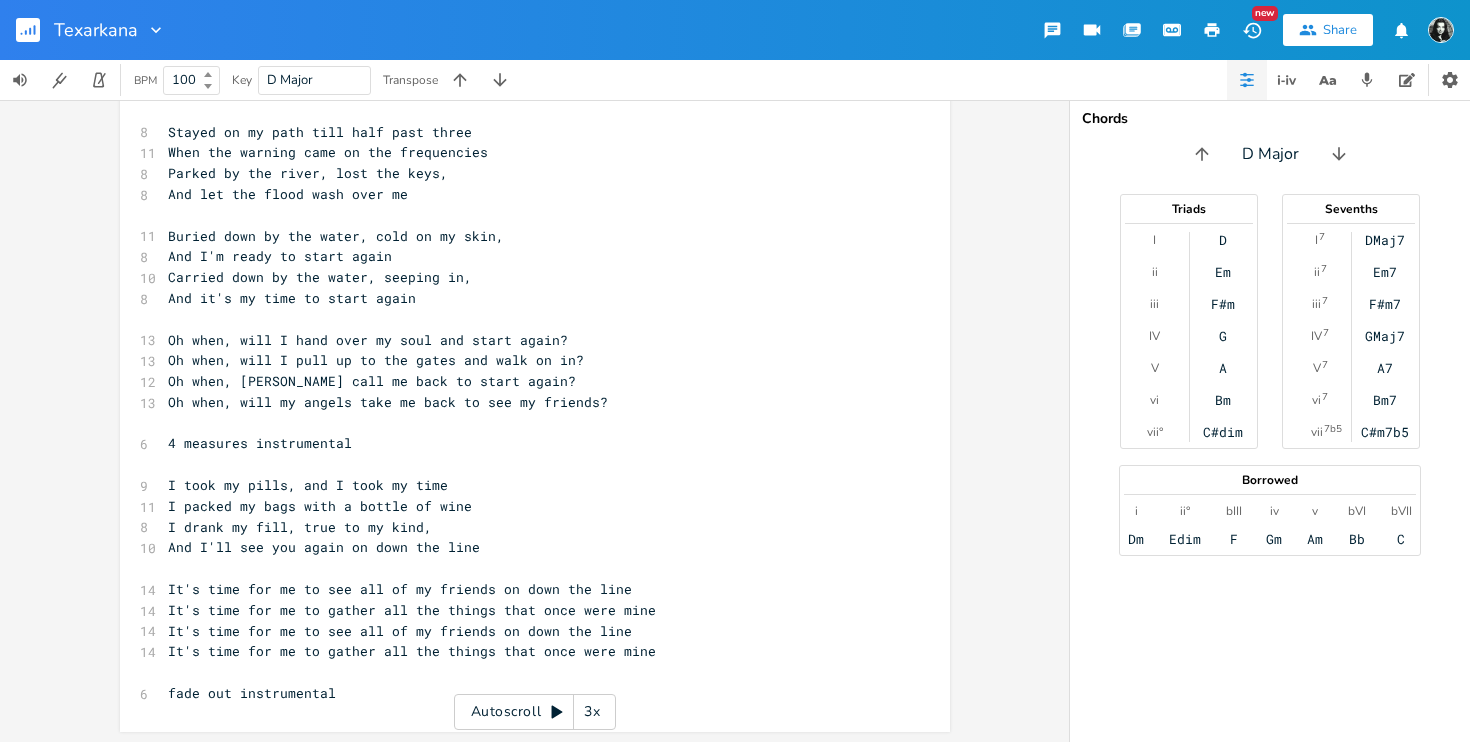 scroll, scrollTop: 0, scrollLeft: 0, axis: both 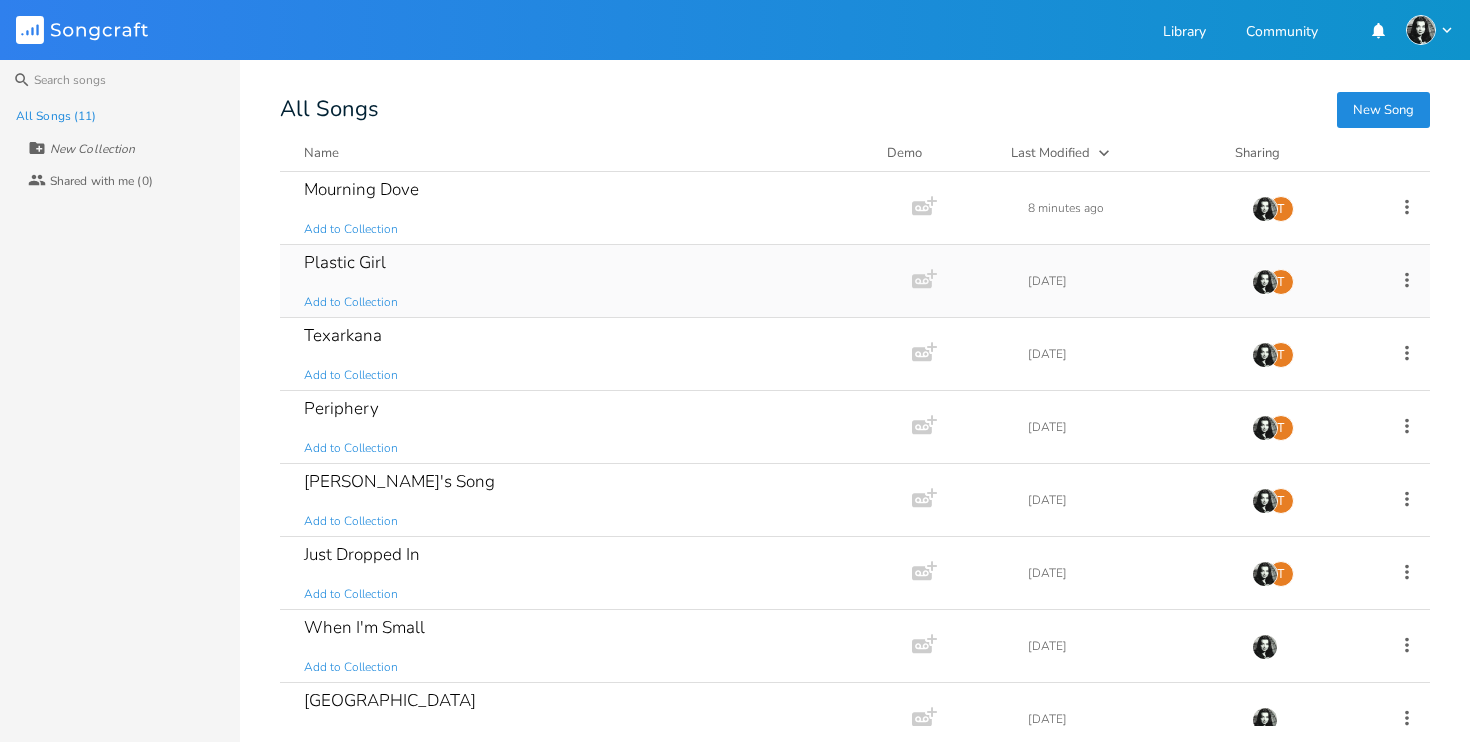 click on "Plastic Girl" at bounding box center (345, 262) 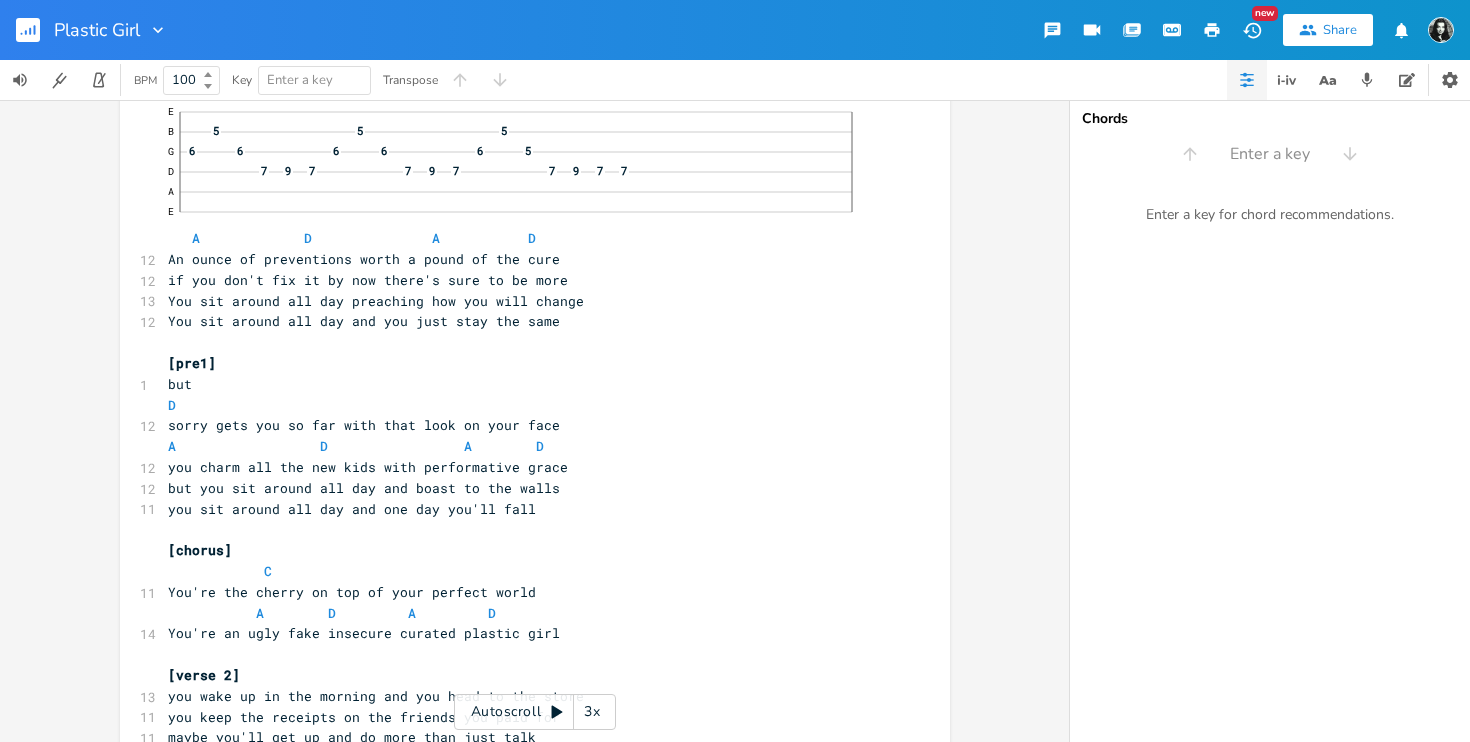 scroll, scrollTop: 535, scrollLeft: 0, axis: vertical 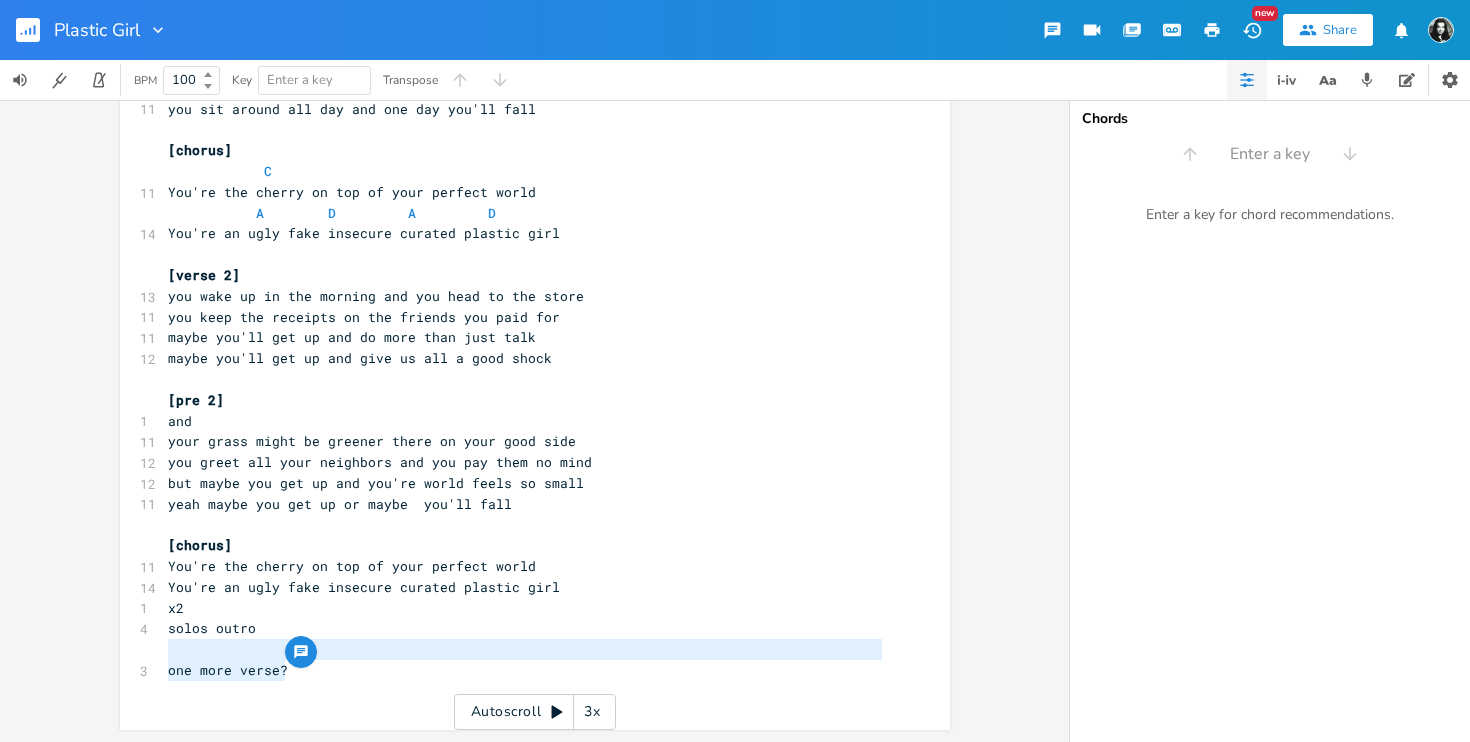 type on "one more verse?" 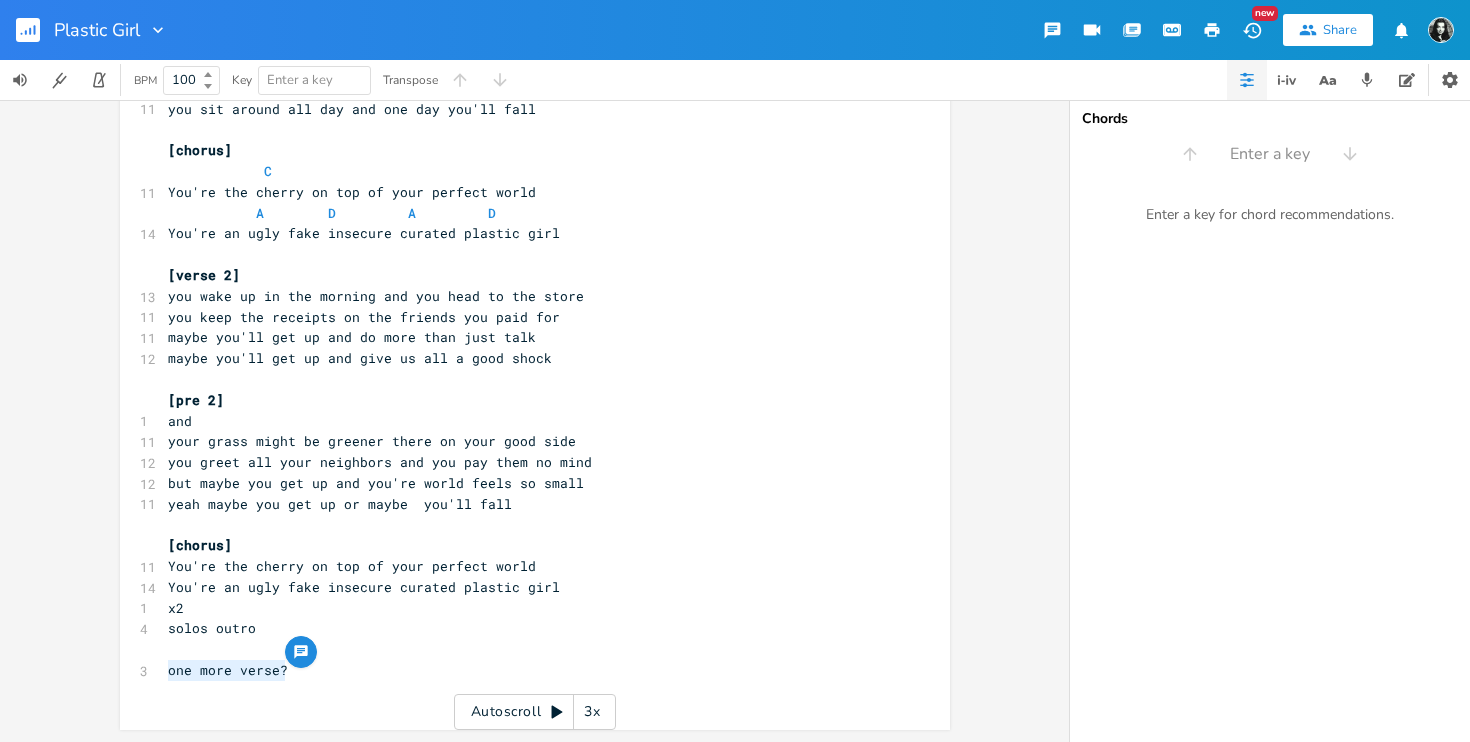 drag, startPoint x: 291, startPoint y: 677, endPoint x: 133, endPoint y: 666, distance: 158.38245 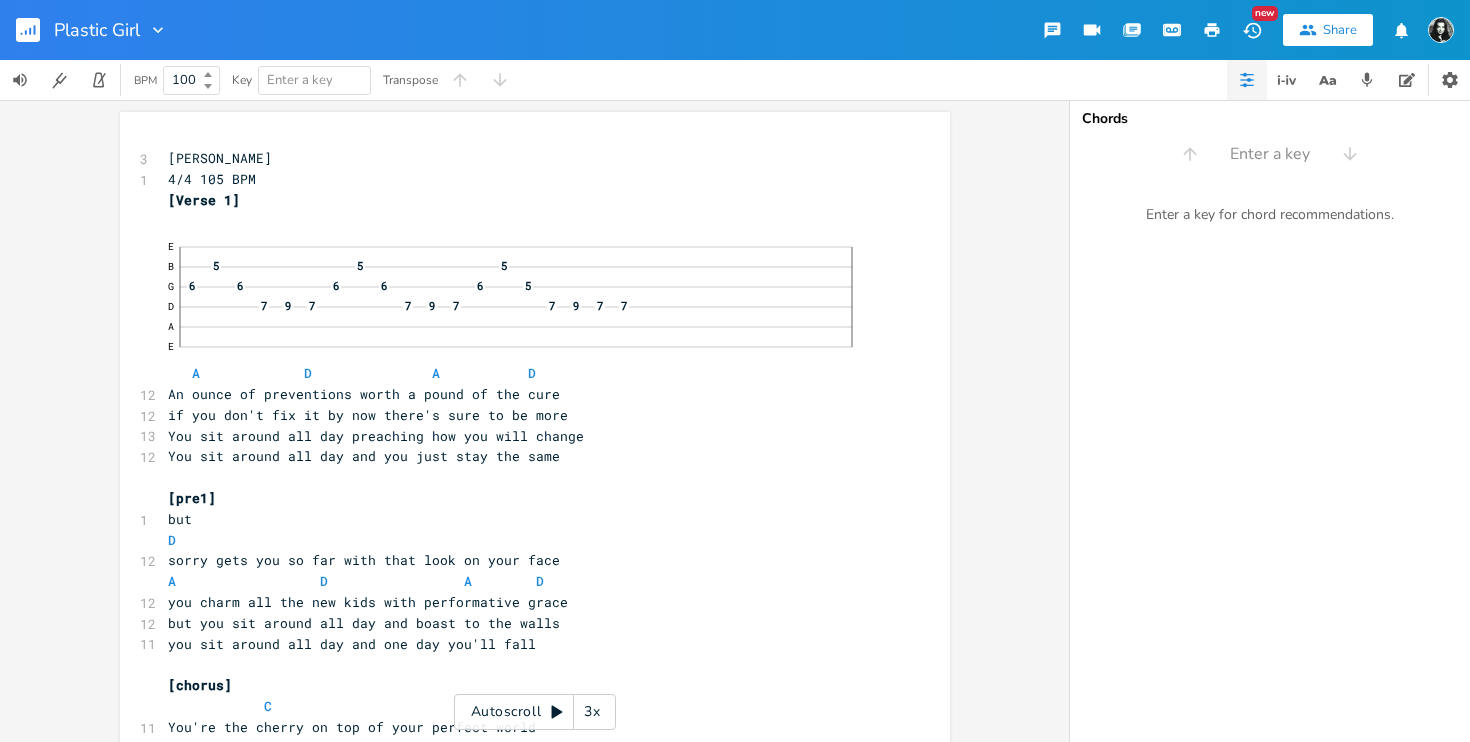 click on "one more verse? x 3 [PERSON_NAME] 1 4/4 105 BPM [Verse 1] ​ E B 5 5 5 G 6 6 6 6 6 5 D 7 9 7 7 9 7 7 9 7 7 A E     A               D                 A             D 12 An ounce of preventions worth a pound of the cure 12 if you don't fix it by now there's sure to be more 13 You sit around all day preaching how you will change  12 You sit around all day and you just stay the same  ​ [pre1] 1 but D 12 sorry gets you so far with that look on your face A                    D                   A          D 12 you charm all the new kids with performative grace 12 but you sit around all day and boast to the walls 11 you sit around all day and one day you'll fall ​ [chorus]                C 11 You're the cherry on top of your perfect world             A          D           A           D 14 You're an ugly fake insecure curated plastic girl ​ [verse 2] 13 you wake up in the morning and you head to the store 11 11 12 ​ [pre 2] 1 and 11 12 12 11 ​ 11 14" at bounding box center [535, 688] 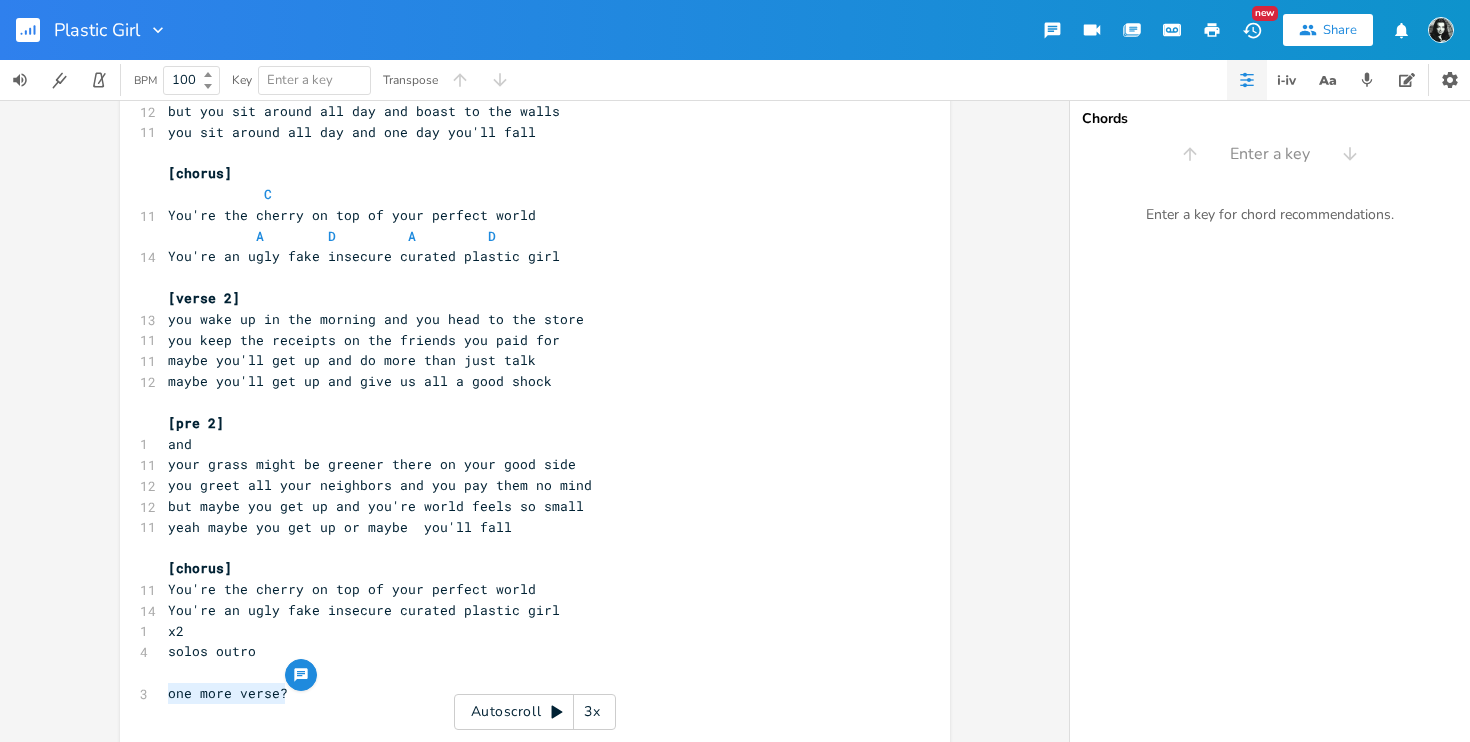 scroll, scrollTop: 535, scrollLeft: 0, axis: vertical 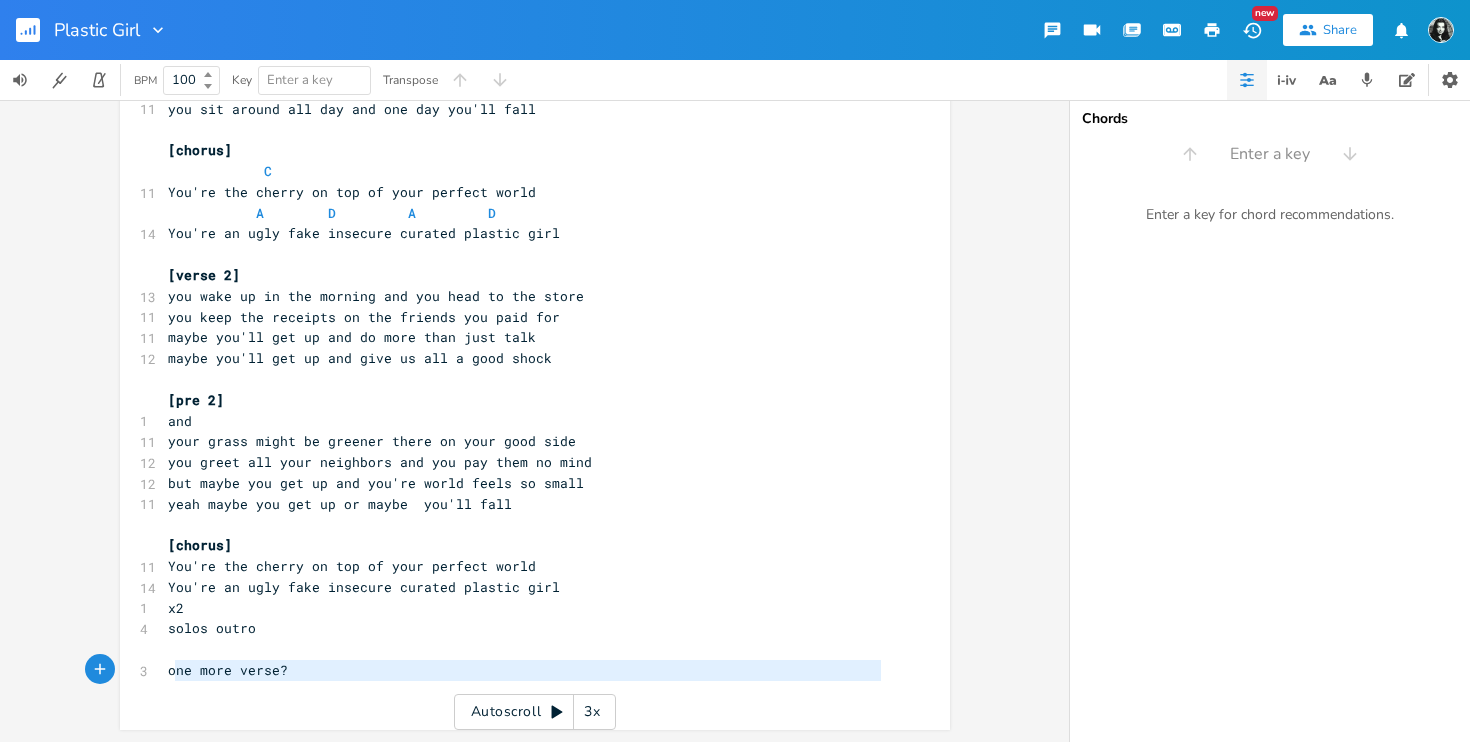 type on "one more verse?" 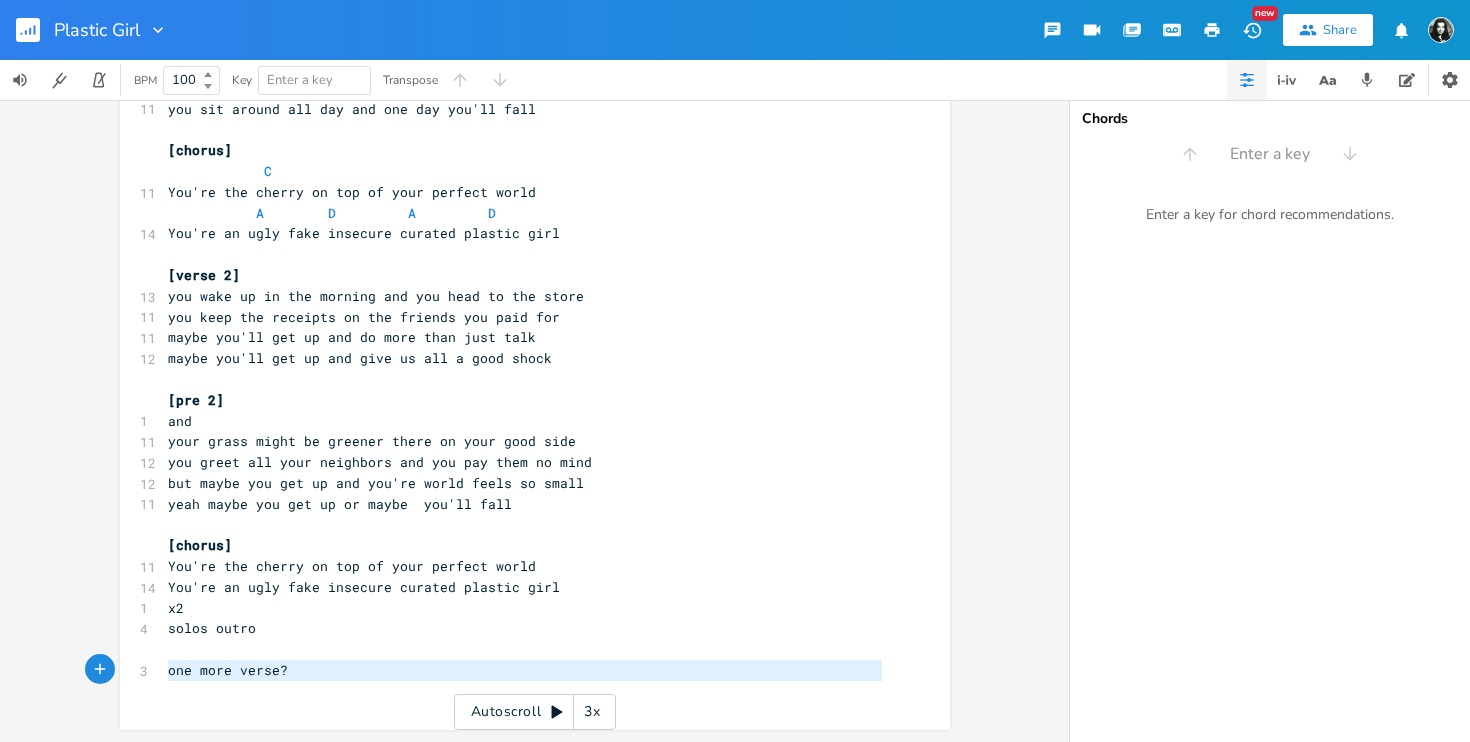 drag, startPoint x: 319, startPoint y: 682, endPoint x: 136, endPoint y: 663, distance: 183.98369 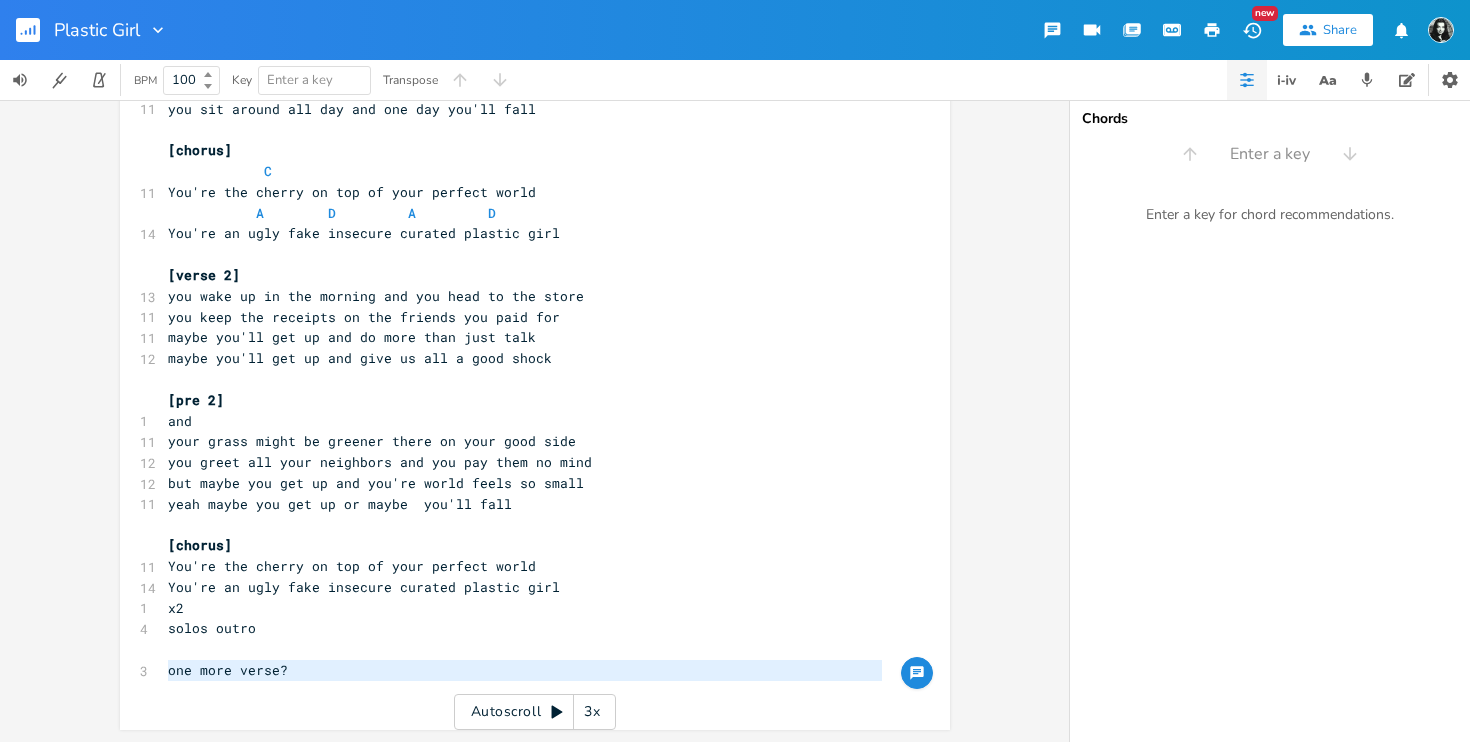 type 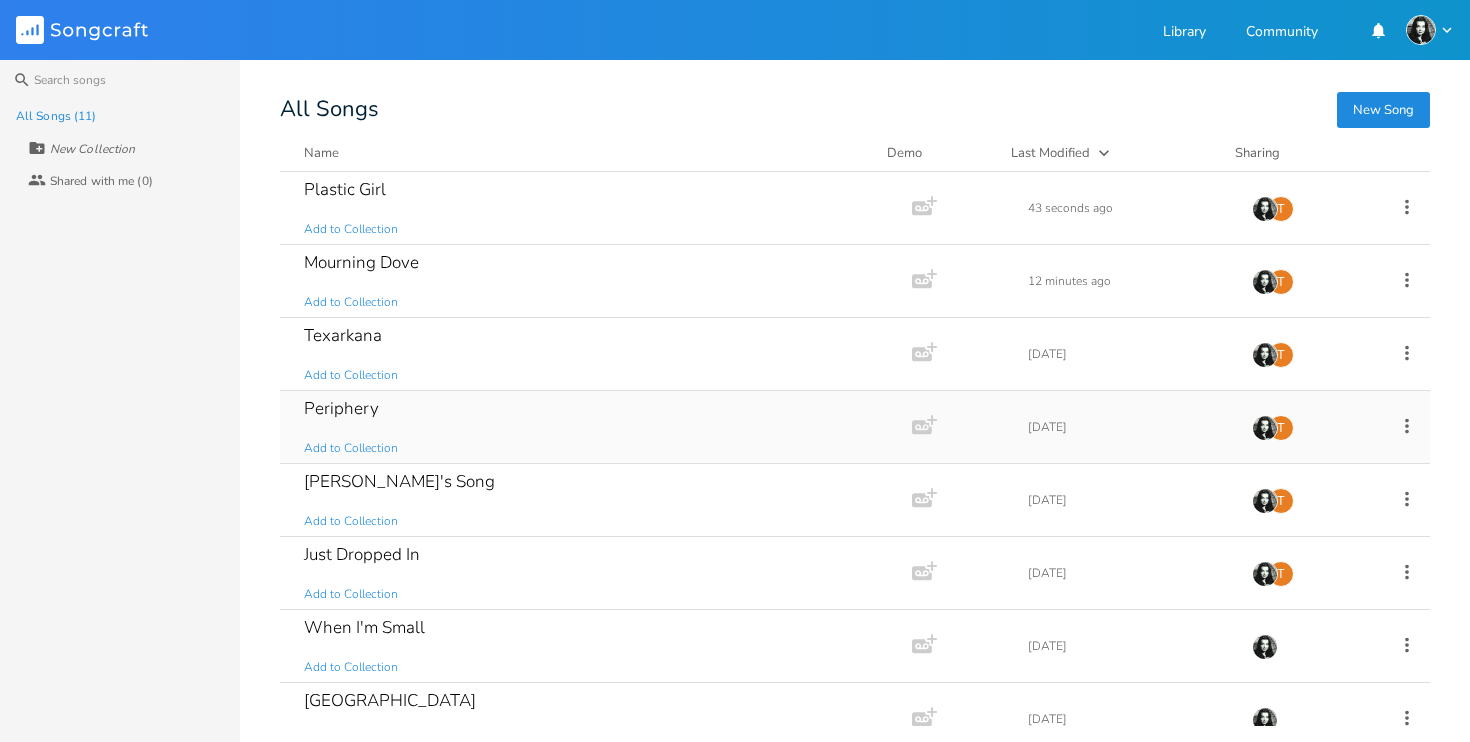 click on "Periphery" at bounding box center (341, 408) 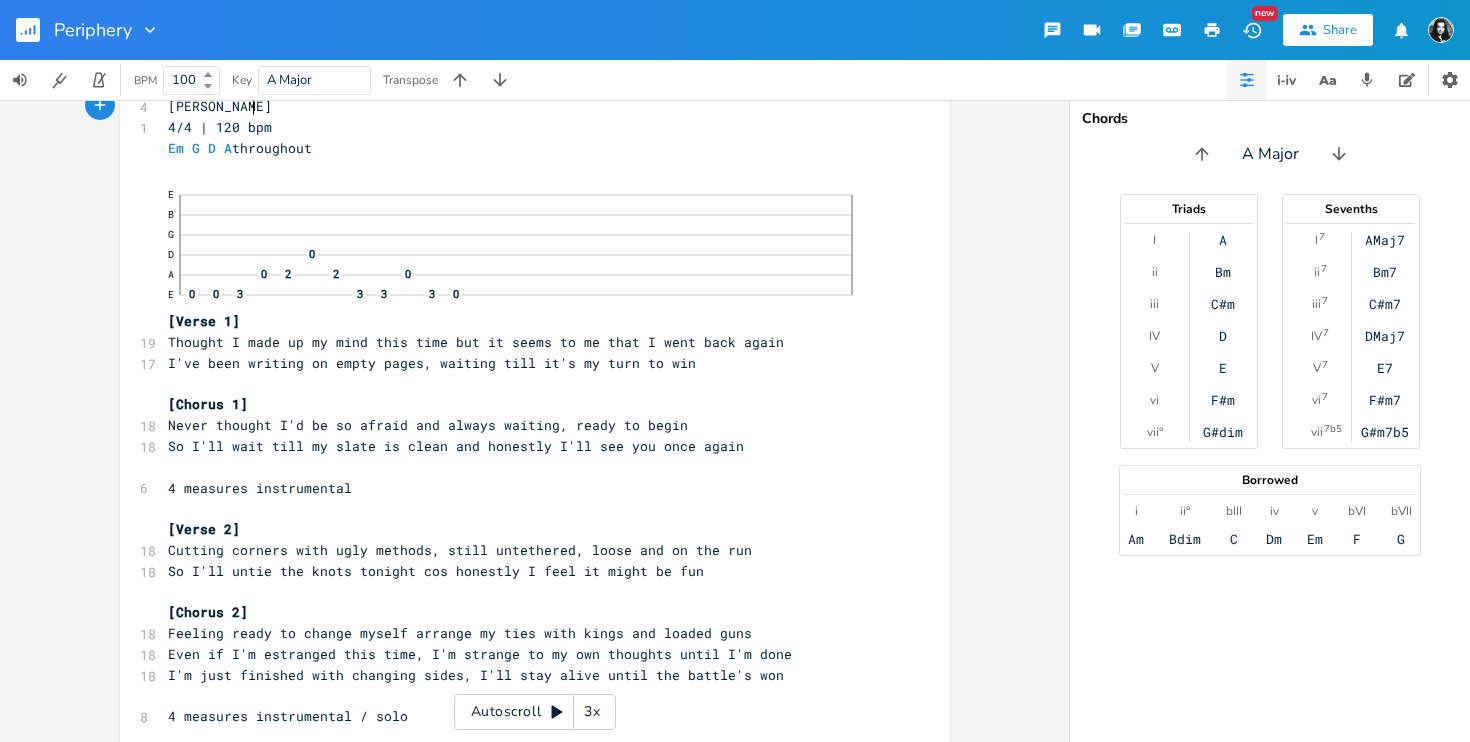 scroll, scrollTop: 223, scrollLeft: 0, axis: vertical 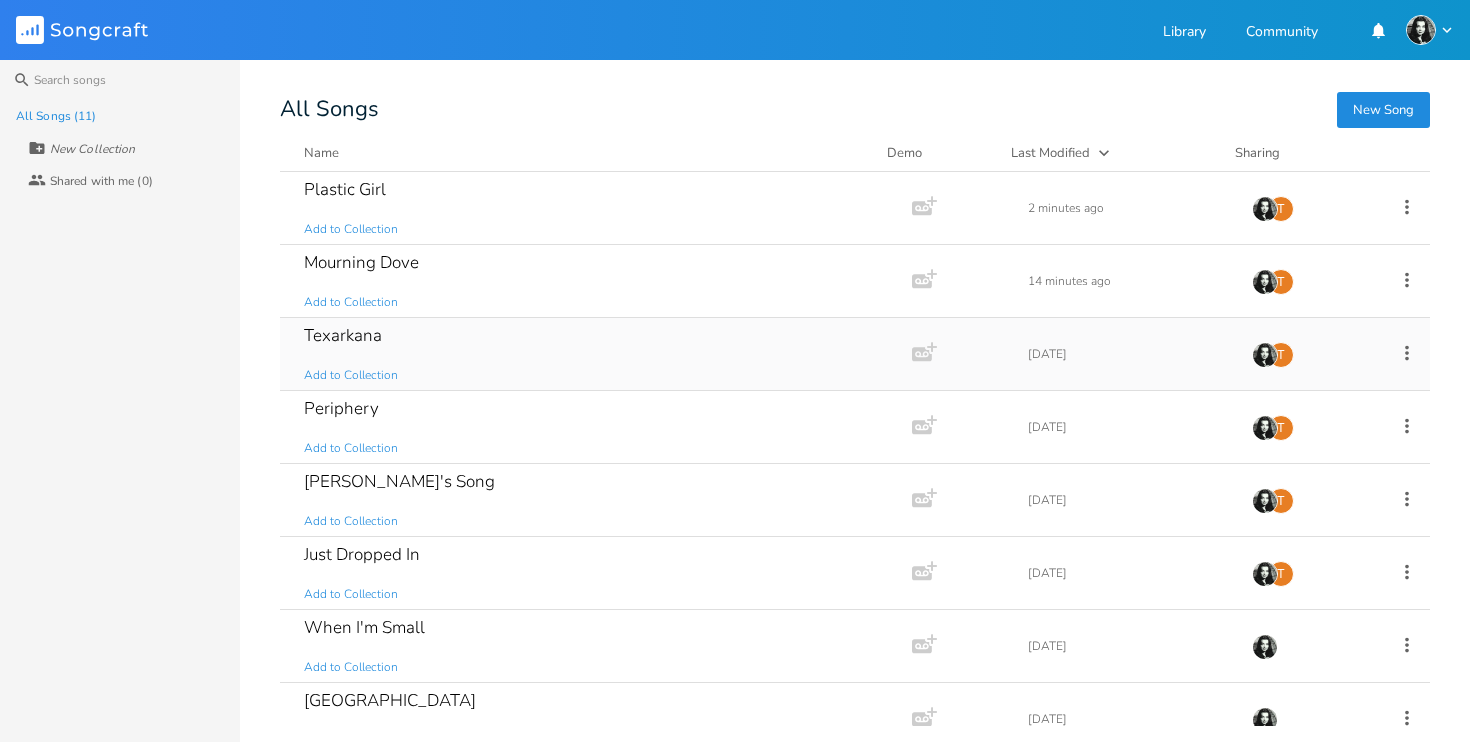 click on "Texarkana" at bounding box center (343, 335) 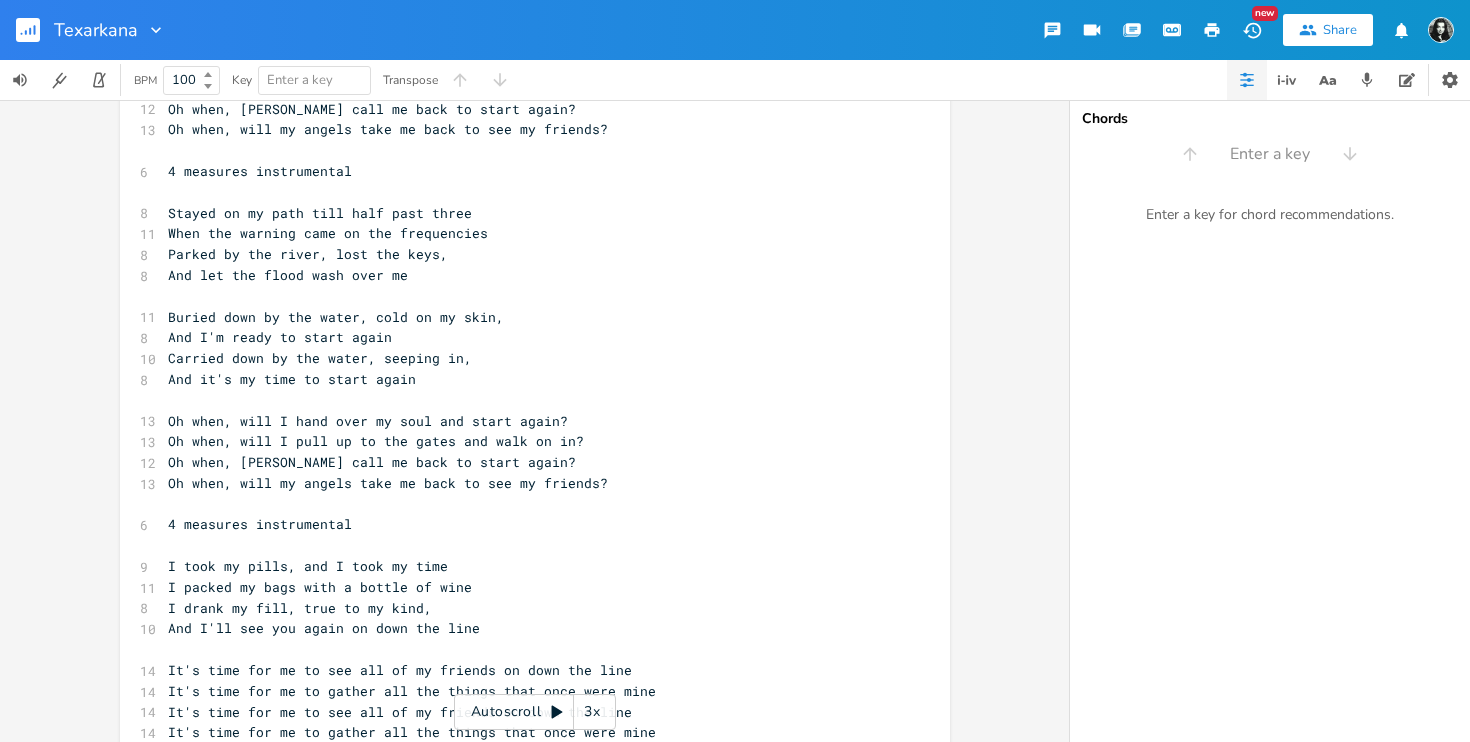 scroll, scrollTop: 618, scrollLeft: 0, axis: vertical 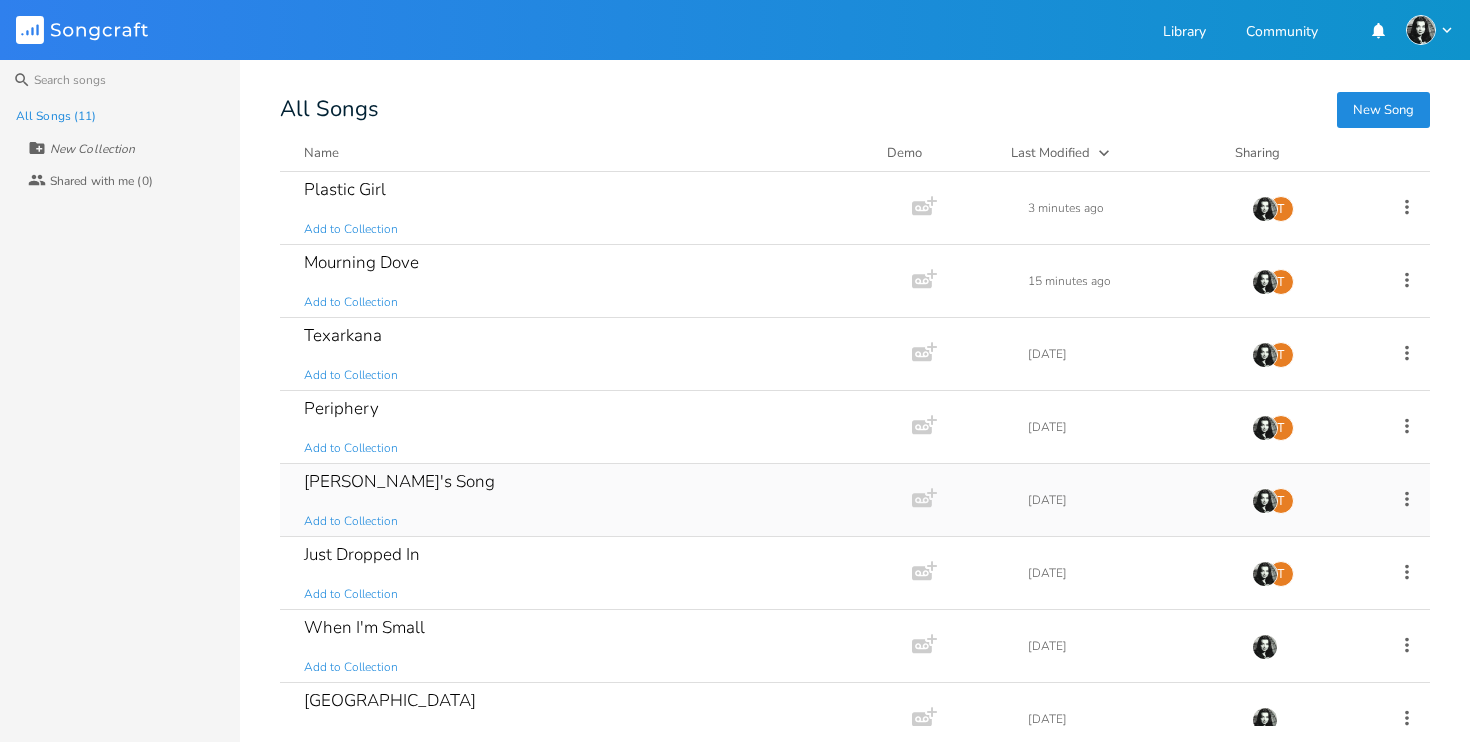 click on "[PERSON_NAME]'s Song" at bounding box center (399, 481) 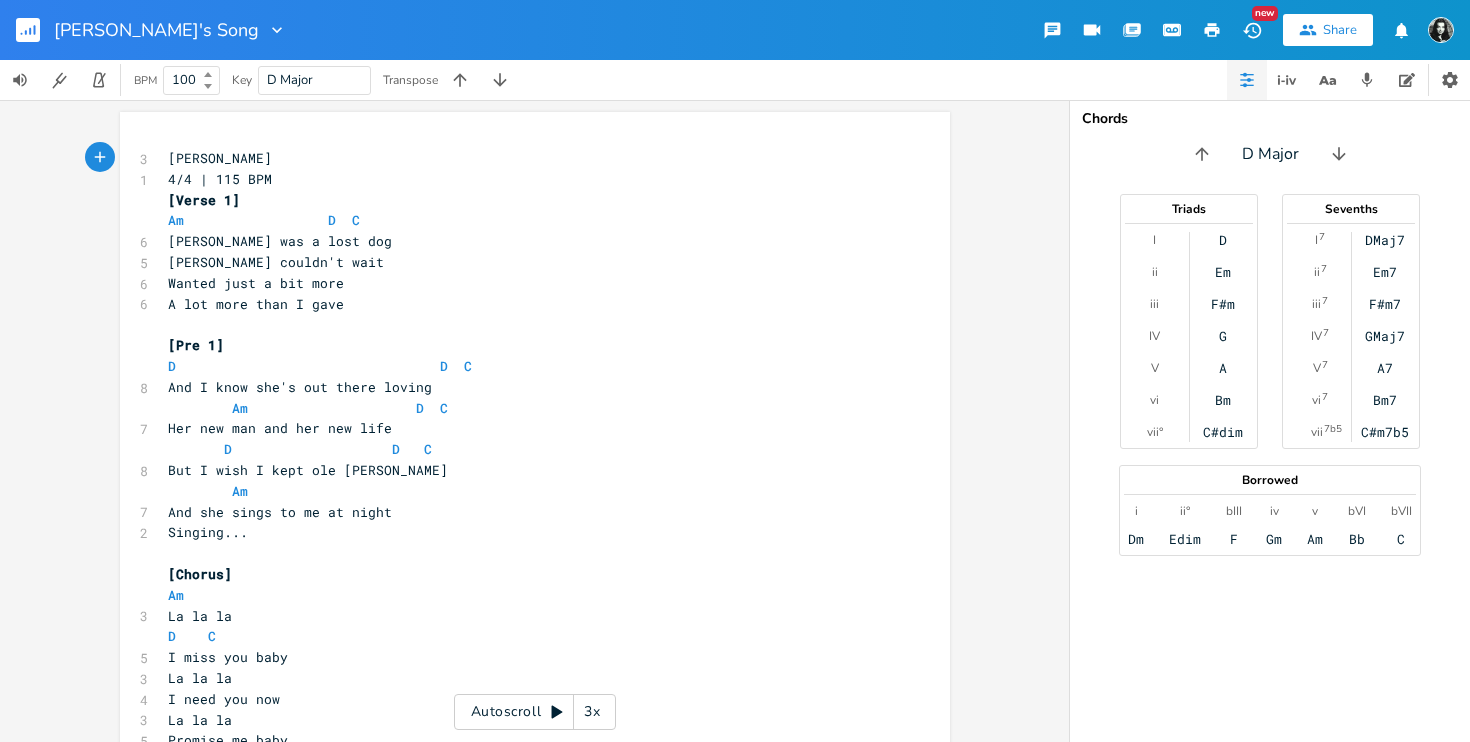 scroll, scrollTop: 54, scrollLeft: 0, axis: vertical 